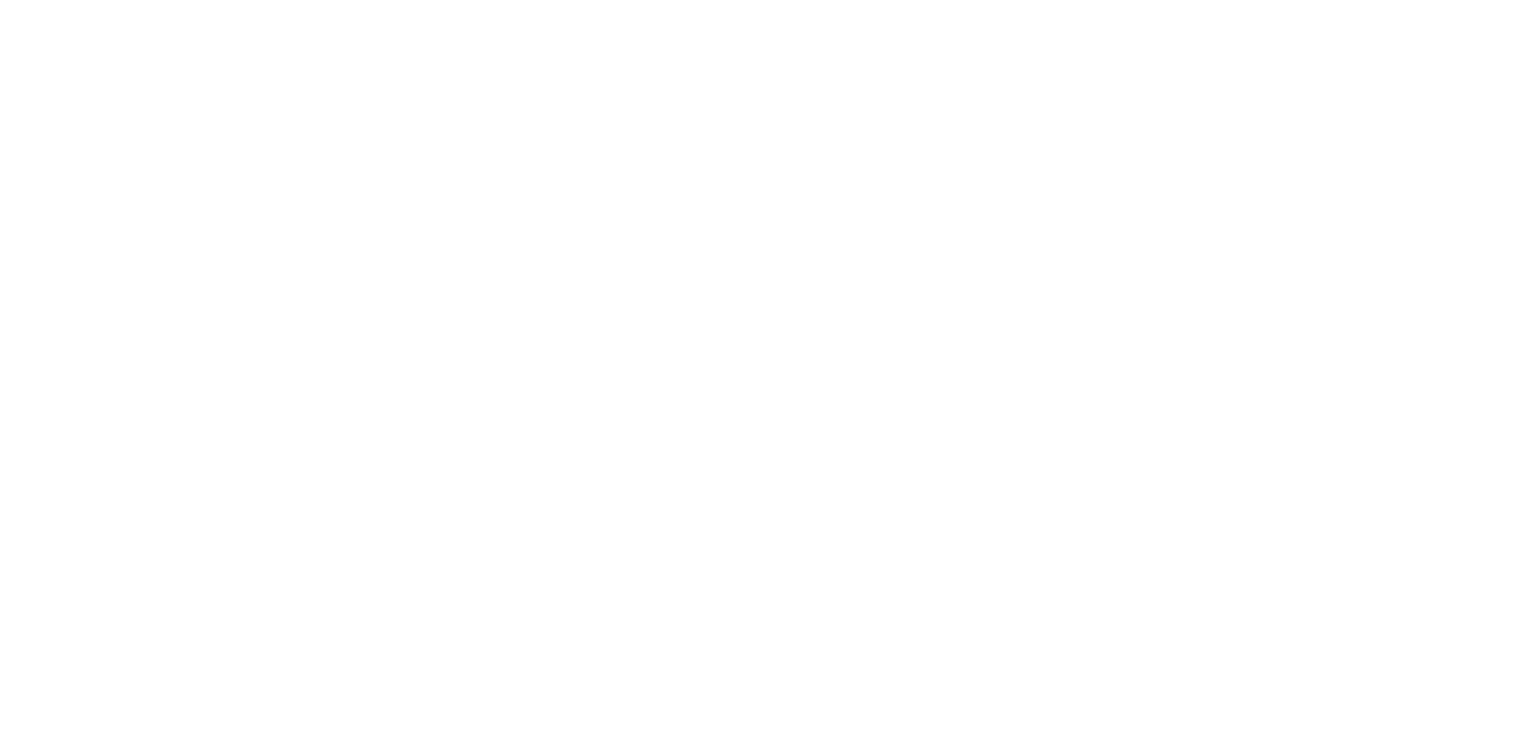 scroll, scrollTop: 0, scrollLeft: 0, axis: both 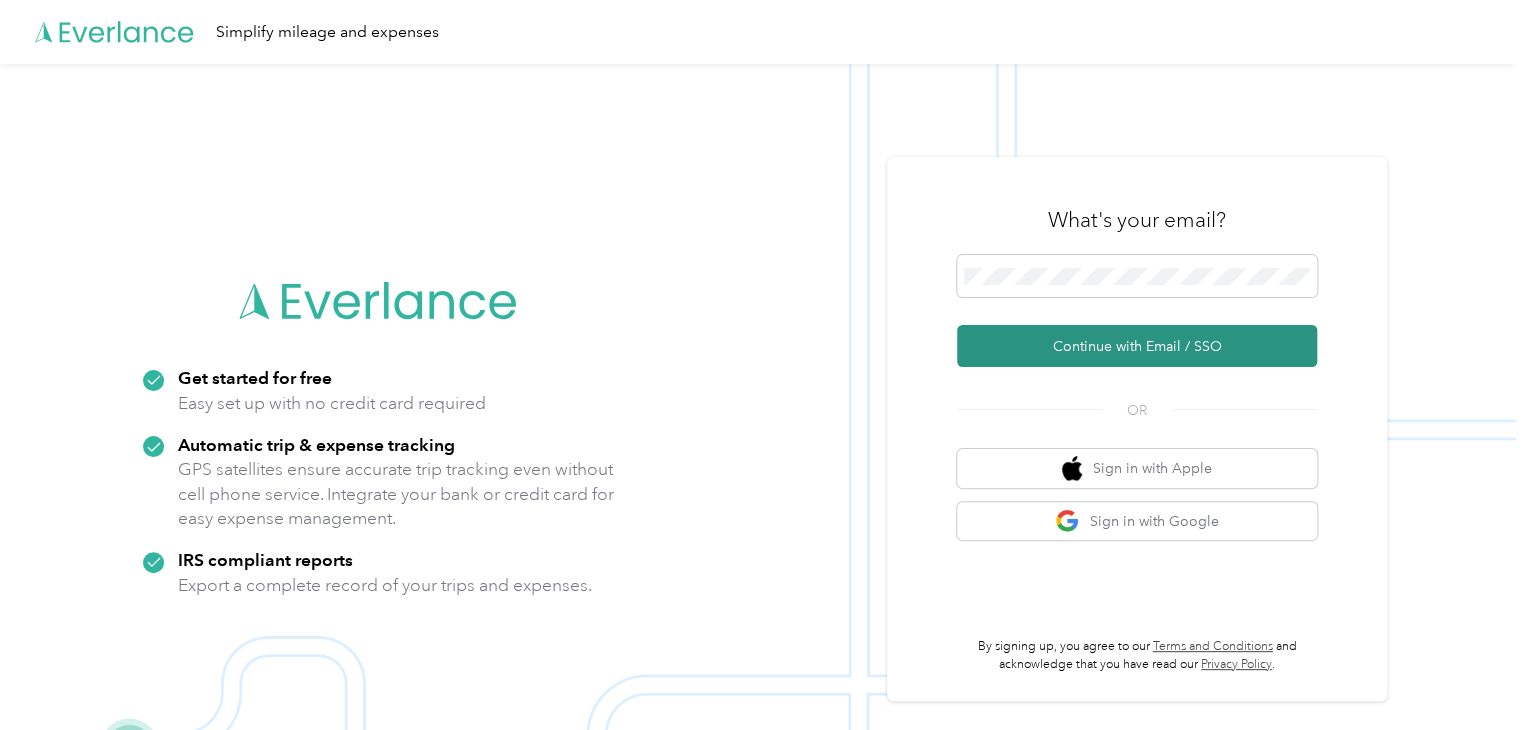 click on "Continue with Email / SSO" at bounding box center [1137, 346] 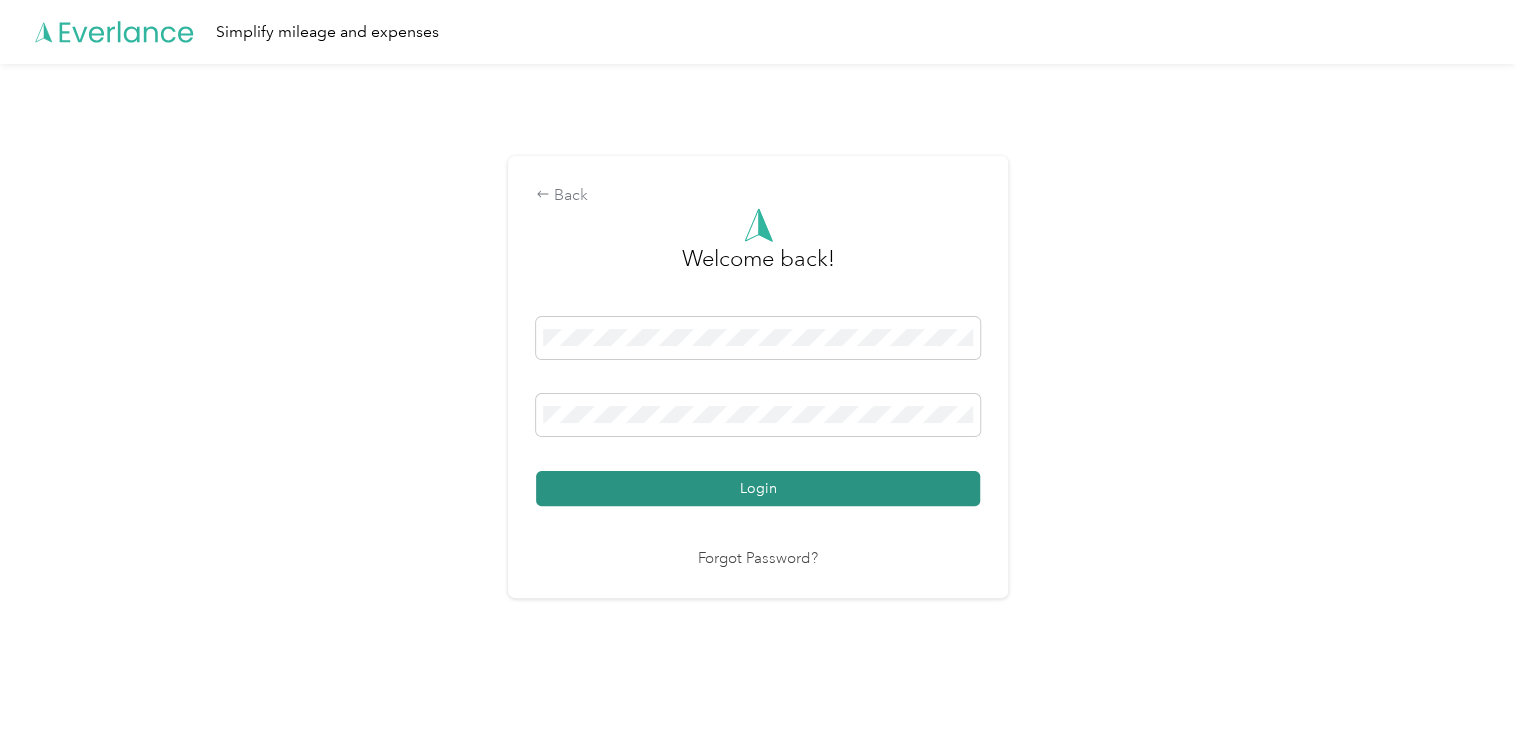 click on "Login" at bounding box center [758, 488] 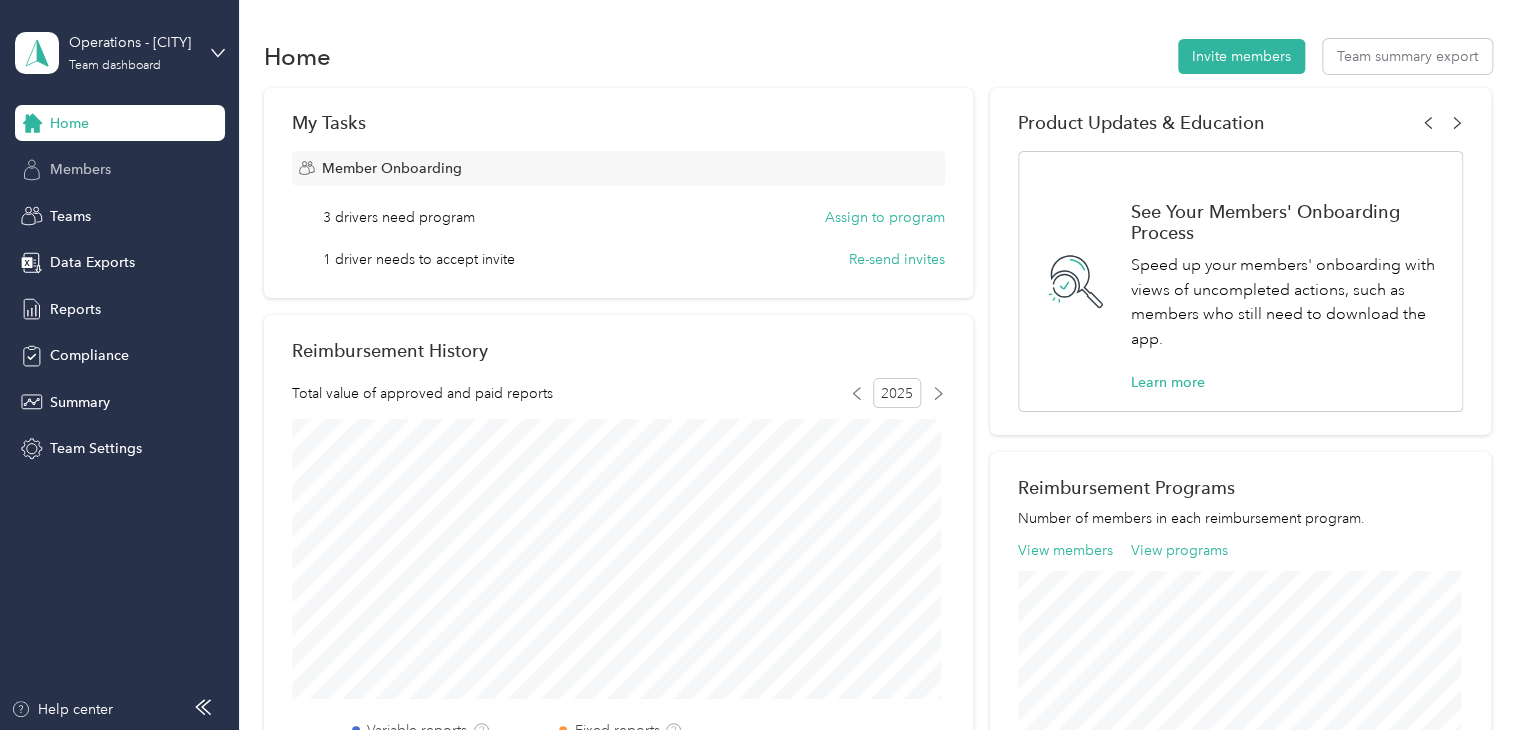click on "Members" at bounding box center [120, 170] 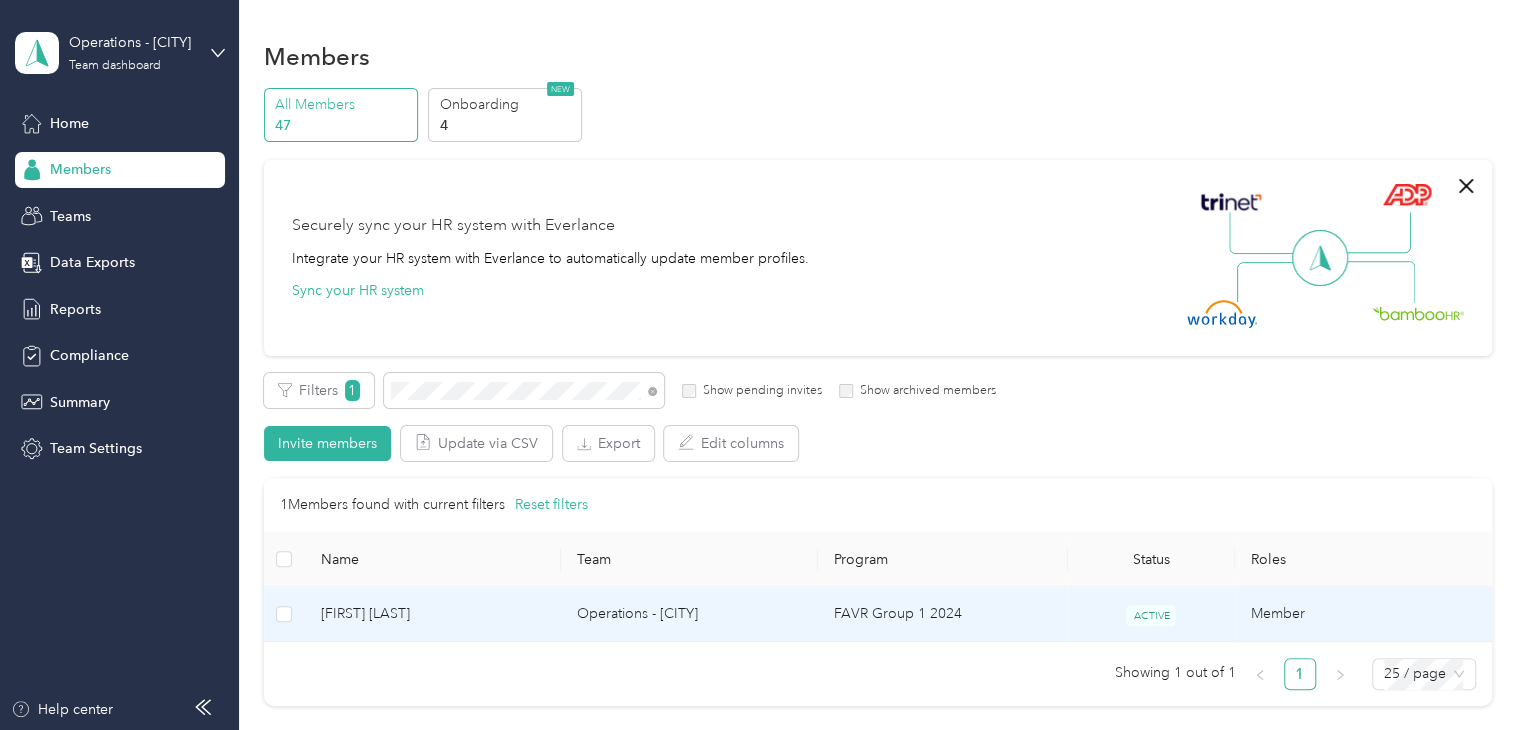 click on "[FIRST] [LAST]" at bounding box center [433, 614] 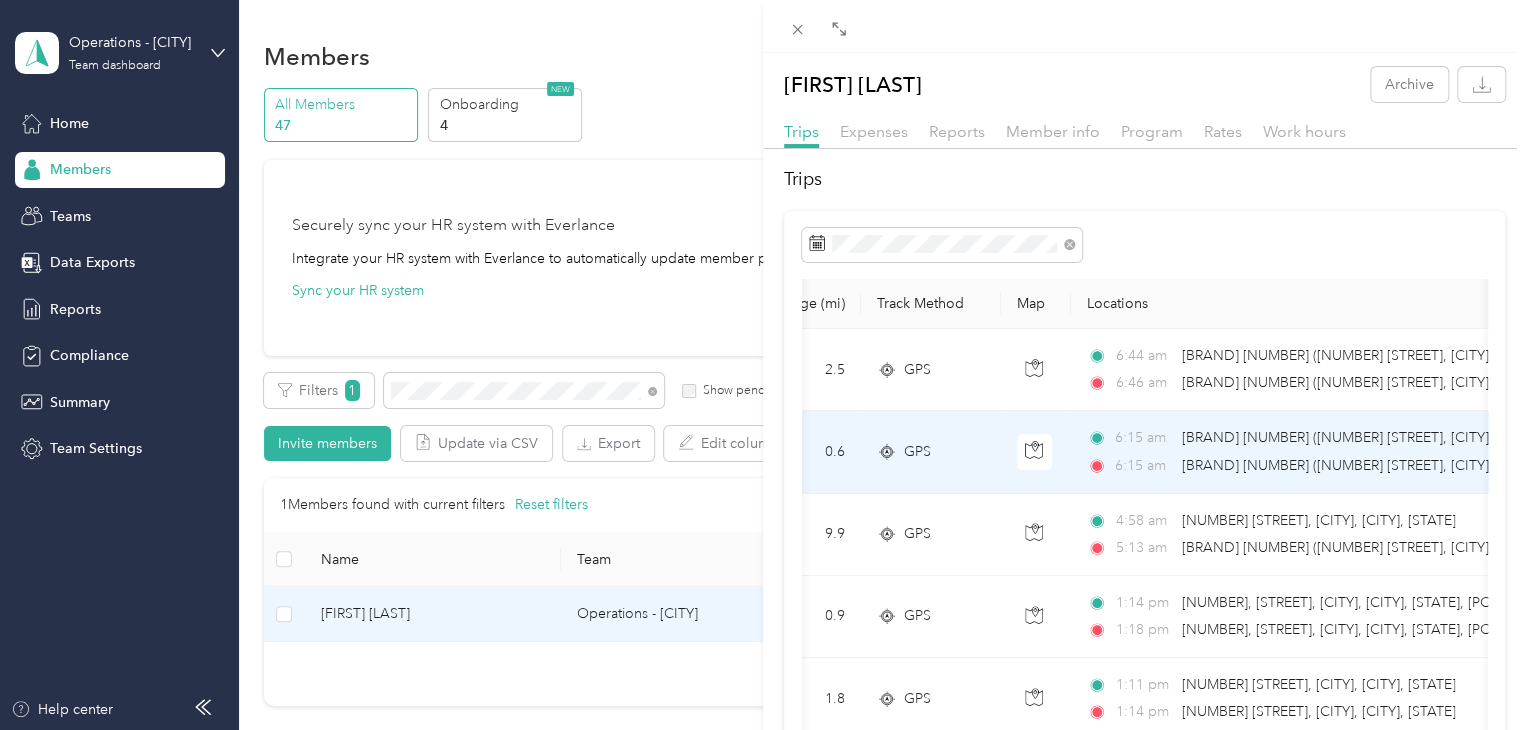scroll, scrollTop: 0, scrollLeft: 0, axis: both 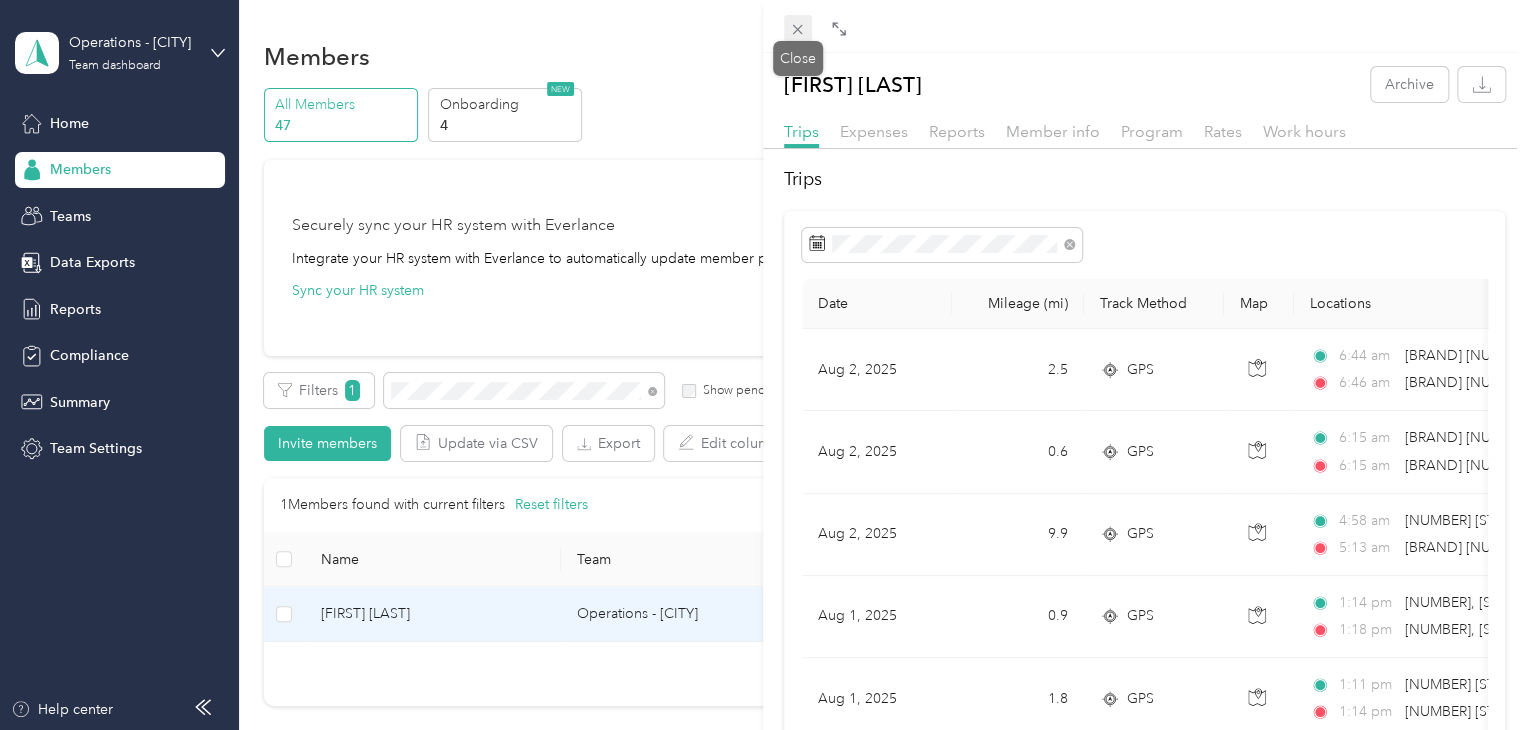 click 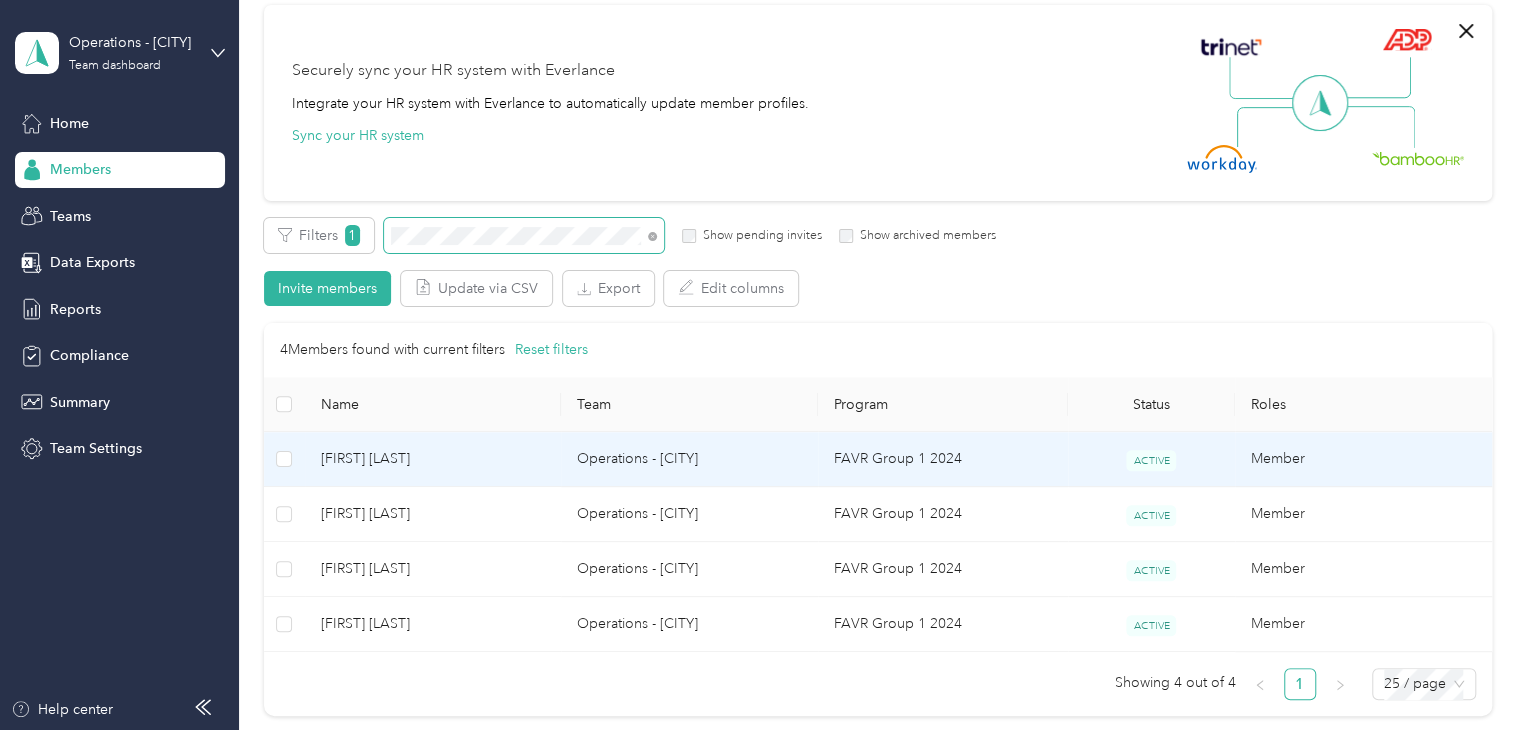 scroll, scrollTop: 156, scrollLeft: 0, axis: vertical 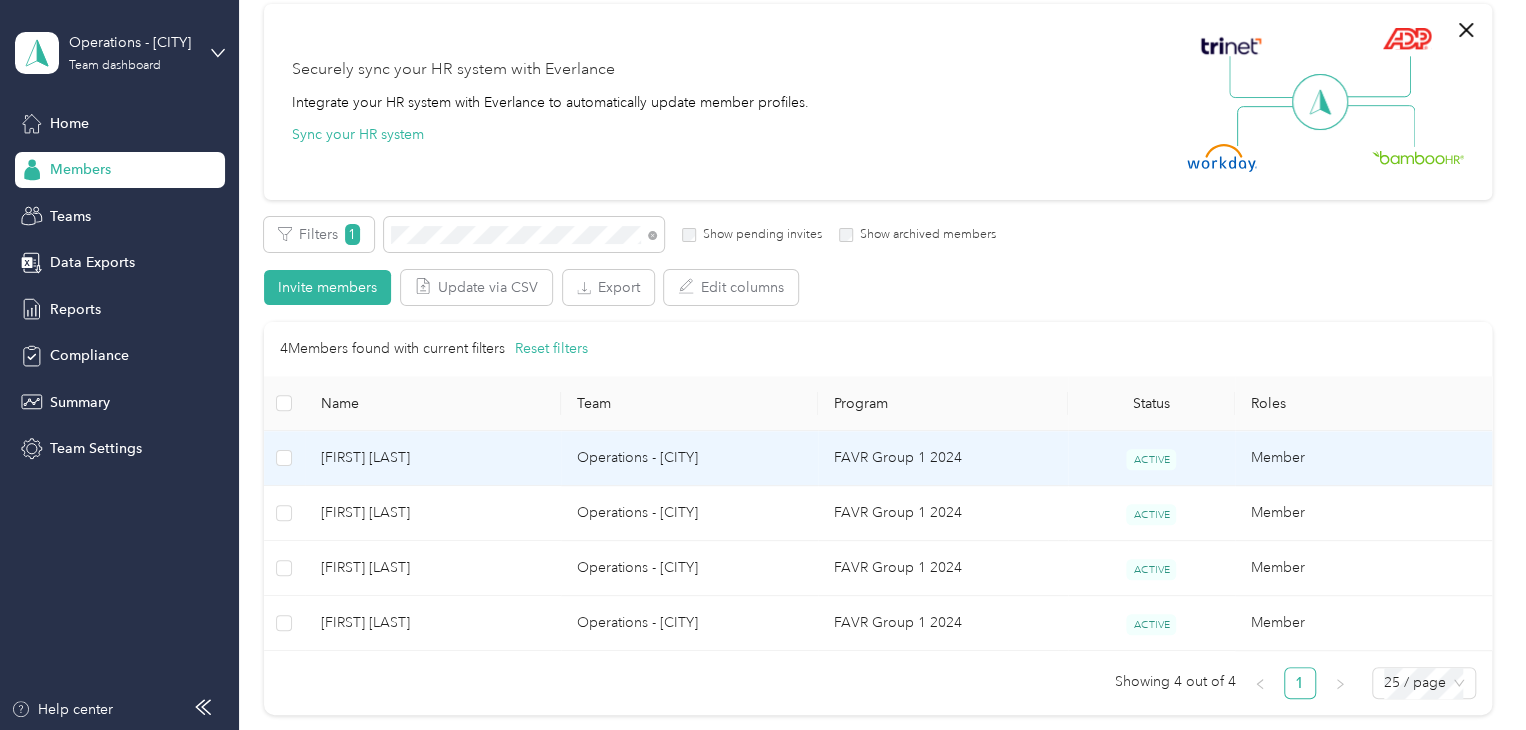 click on "[FIRST] [LAST]" at bounding box center [433, 458] 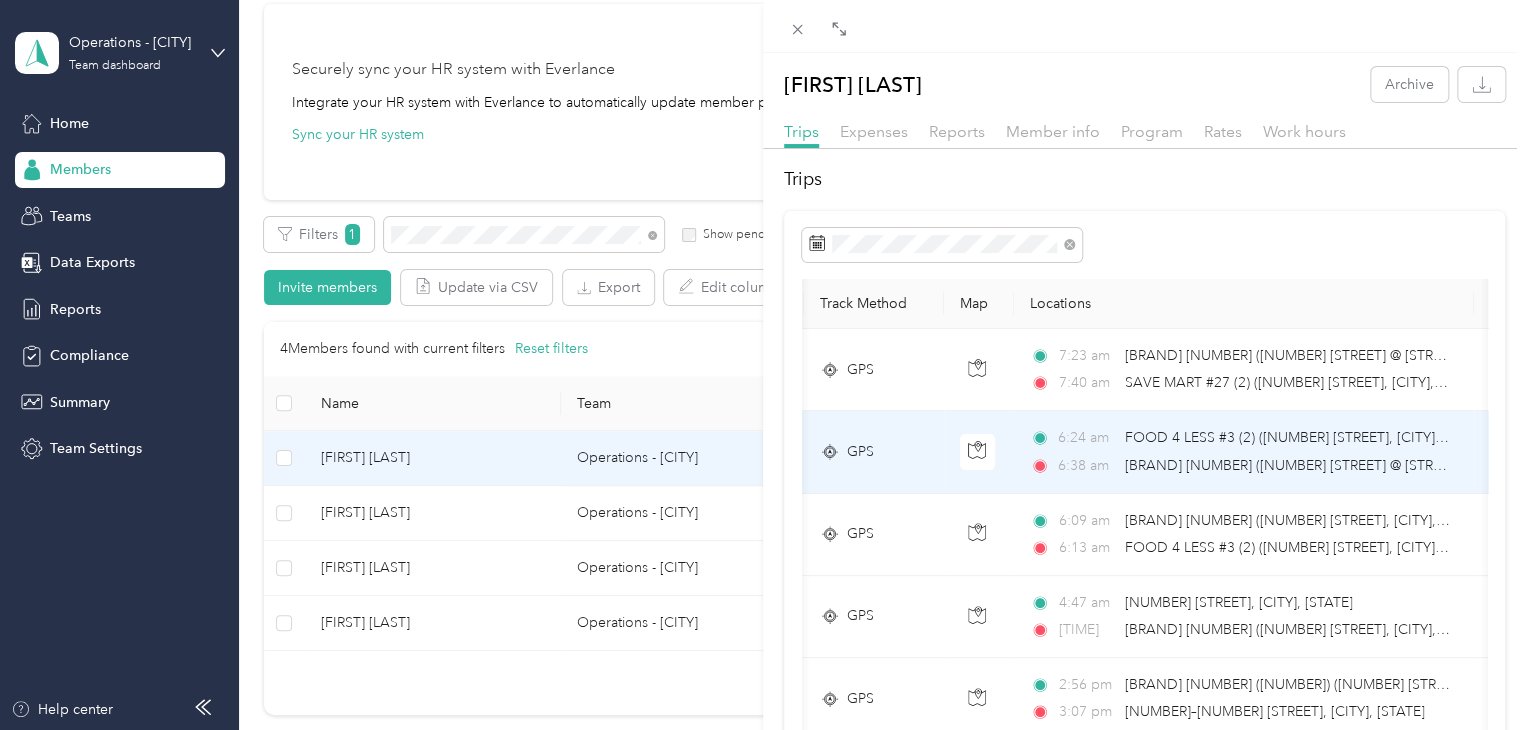 scroll, scrollTop: 0, scrollLeft: 0, axis: both 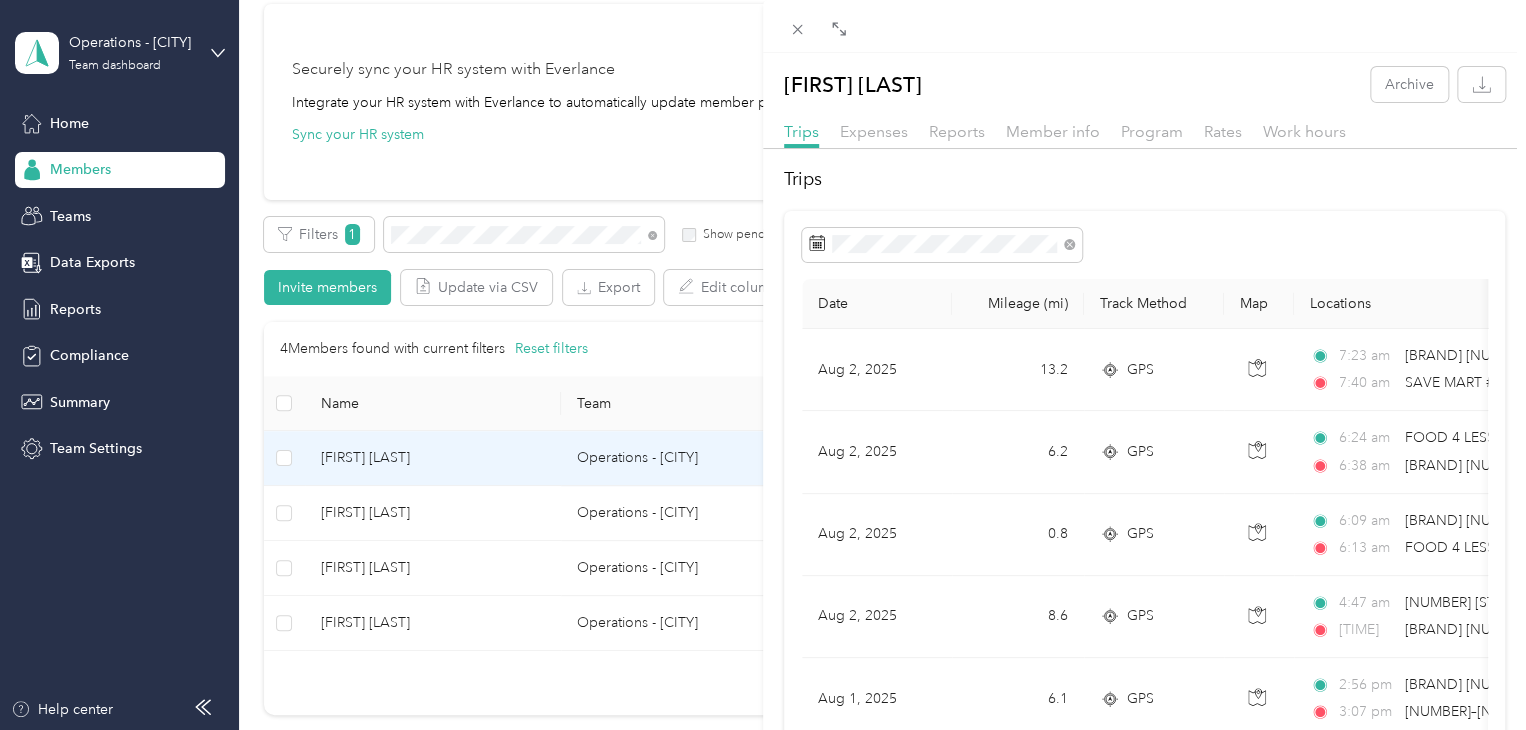 click on "[FIRST] [LAST] Archive Trips Expenses Reports Member info Program Rates Work hours Trips Date Mileage (mi) Track Method Map Locations Mileage value Purpose               [DATE] [NUMBER].[NUMBER] GPS [TIME] [BRAND] [NUMBER] ([NUMBER] [STREET] @ [STREET], [CITY], [STATE]) [TIME] [BRAND] [NUMBER] ([NUMBER] [STREET], [CITY], [STATE]) $[PRICE] [BRAND] [DATE] [NUMBER].[NUMBER] GPS [TIME] [BRAND] [NUMBER] ([NUMBER] [STREET], [CITY], [STATE]) [TIME] [BRAND] [NUMBER] ([NUMBER] [STREET], [CITY], [STATE]) $[PRICE] [BRAND] [DATE] [NUMBER] GPS [TIME] [BRAND] [NUMBER] ([NUMBER] [STREET], [CITY], [STATE]) [TIME] [BRAND] [NUMBER] ([NUMBER] [STREET], [CITY], [STATE]) $[PRICE] [BRAND] [DATE] [NUMBER] GPS [TIME] [NUMBER] [STREET], [CITY], [STATE] [TIME] [BRAND] [NUMBER] ([NUMBER] [STREET], [CITY], [STATE]) $[PRICE] [BRAND] [DATE] [NUMBER].[NUMBER] GPS [TIME] [BRAND] [NUMBER] ([NUMBER] [STREET] @ [STREET], [CITY], [STATE]) [TIME] [NUMBER]–[NUMBER] [STREET], [CITY], [STATE] $[PRICE] [BRAND]" at bounding box center (763, 365) 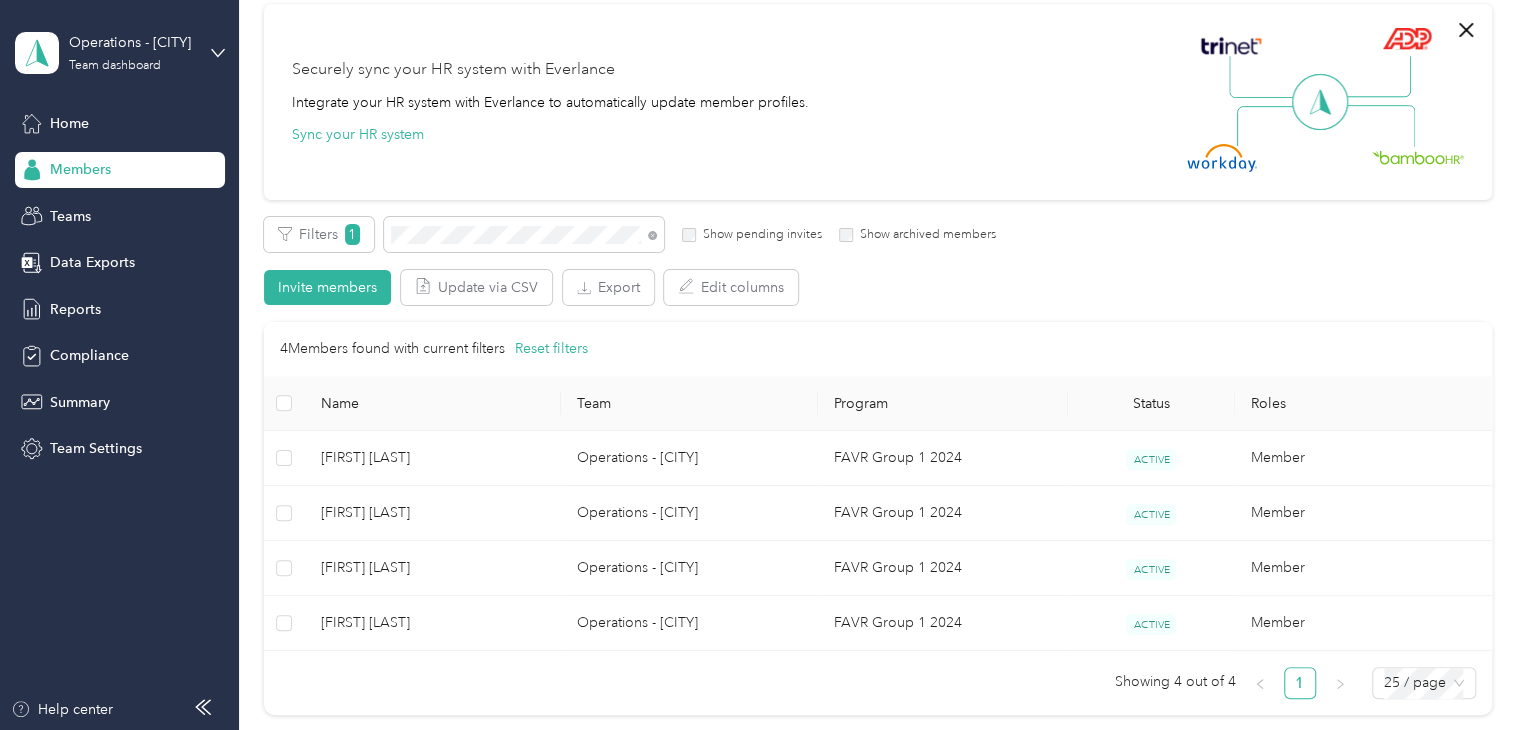 click on "[FIRST] [LAST]" at bounding box center (433, 623) 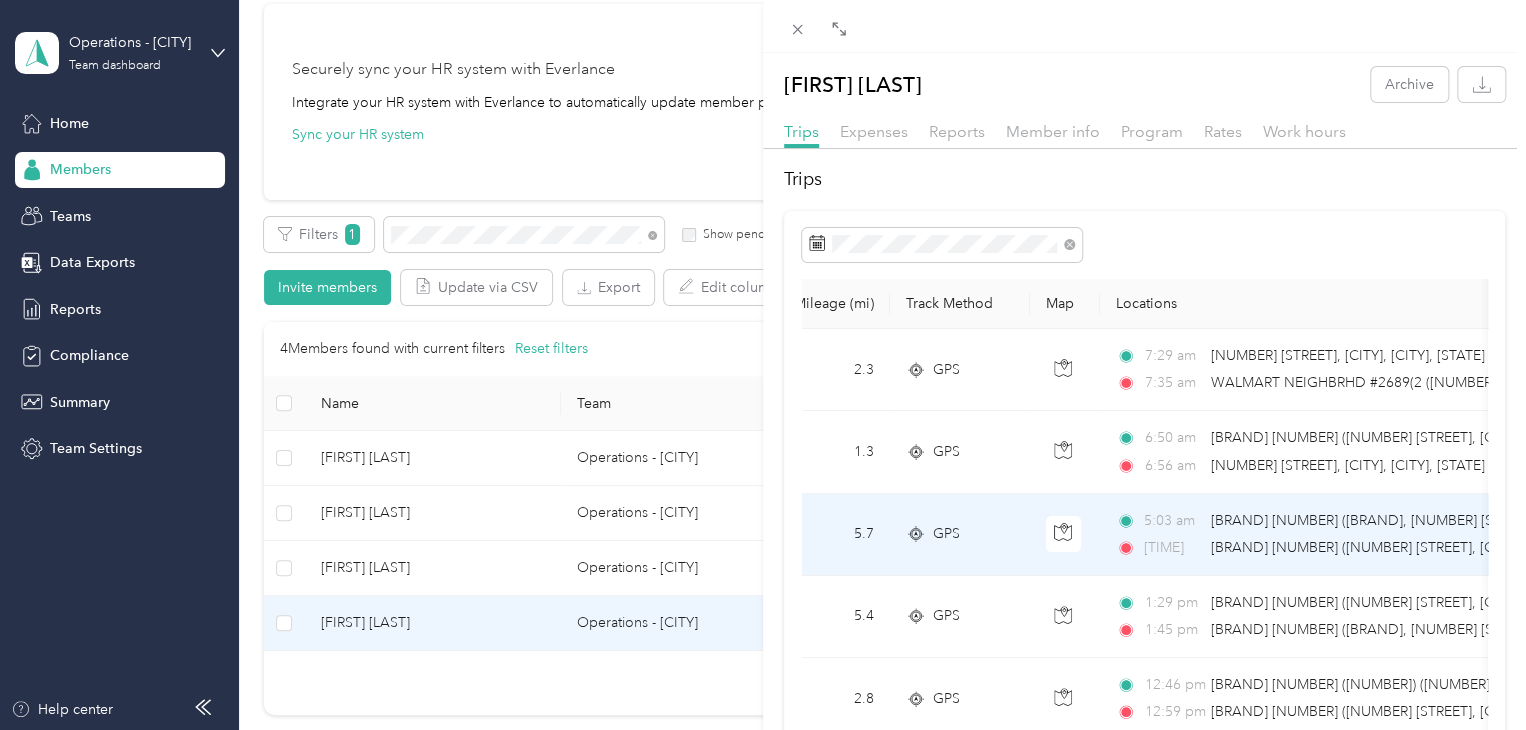 scroll, scrollTop: 0, scrollLeft: 0, axis: both 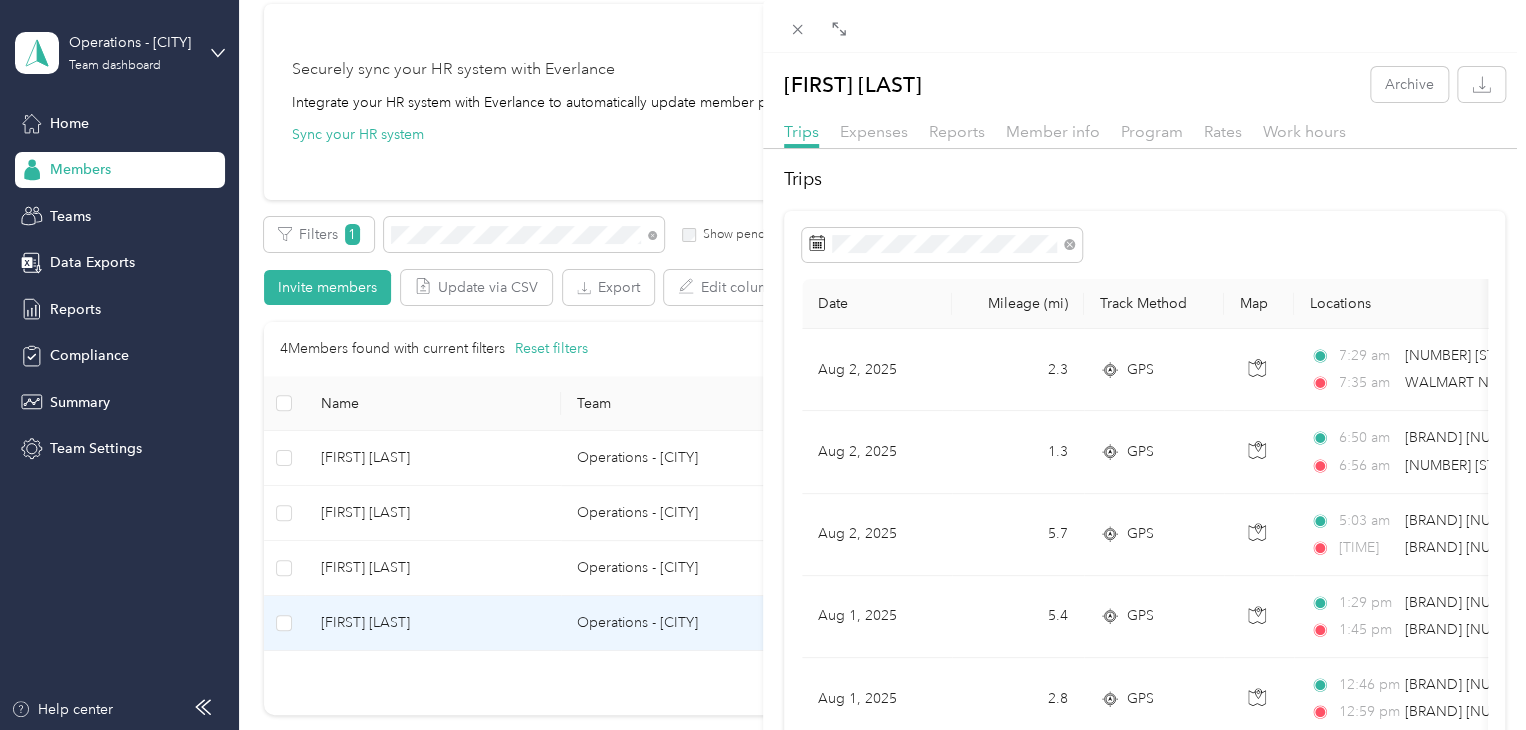 click on "[FIRST] [MIDDLE] [LAST] Archive Trips Expenses Reports Member info Program Rates Work hours Trips Date Mileage (mi) Track Method Map Locations Mileage value Purpose               [DATE] [NUMBER] GPS [TIME] [NUMBER] [STREET], [CITY], [CITY], [STATE] [TIME] [BRAND] NEIGHBRHD #2689(2 ([NUMBER] [STREET], [CITY], [STATE]) [CURRENCY] [BRAND] [DATE] [NUMBER] GPS [TIME] [BRAND] CO #339 (2) ([NUMBER] [STREET], [CITY], [STATE]) [TIME] [NUMBER] [STREET], [CITY], [CITY], [STATE] [CURRENCY] [BRAND] [DATE] [NUMBER] GPS [TIME] [BRAND]'s spot (Lion's Gate, [NUMBER] [STREET], [CITY], [STATE] [POSTAL CODE], [STATE], [CITY], [STATE]) [TIME] [BRAND] CO #339 (2) ([NUMBER] [STREET], [CITY], [STATE]) [CURRENCY] [BRAND] [DATE] [NUMBER] GPS [TIME] [BRAND] CO #784 (2) ([NUMBER] [STREET], [CITY], [STATE]) [TIME] [BRAND]'s spot (Lion's Gate, [NUMBER] [STREET], [CITY], [STATE] [POSTAL CODE], [STATE], [CITY], [STATE]) [CURRENCY] [BRAND] [DATE] [NUMBER] GPS [TIME] [BRAND] #93 (2) ([NUMBER] [STREET], [CITY], [STATE]) [TIME] [BRAND] CO #784 (2) ([NUMBER] [STREET], [CITY], [STATE]) [CURRENCY] [NUMBER] [NUMBER]" at bounding box center (763, 365) 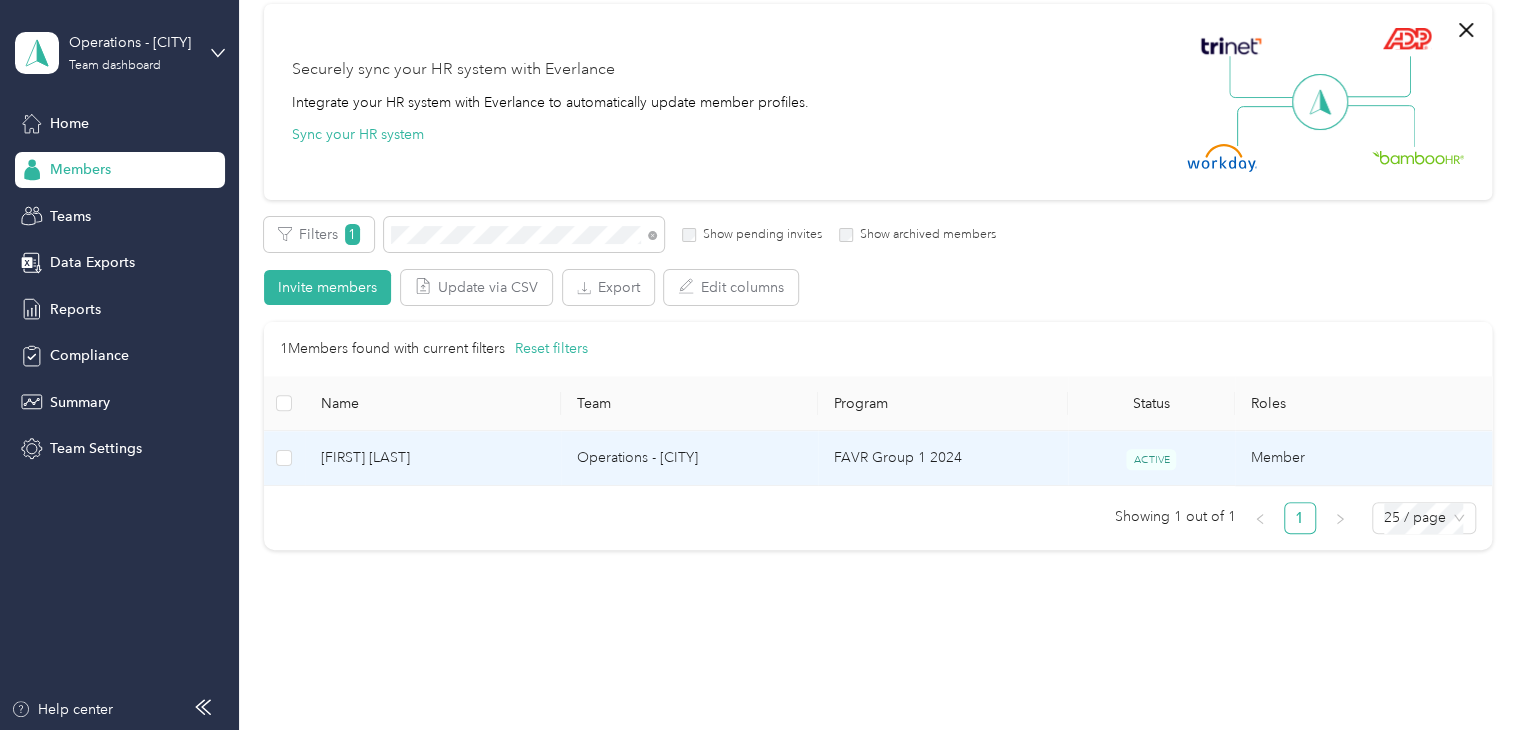 click on "[FIRST] [LAST]" at bounding box center (433, 458) 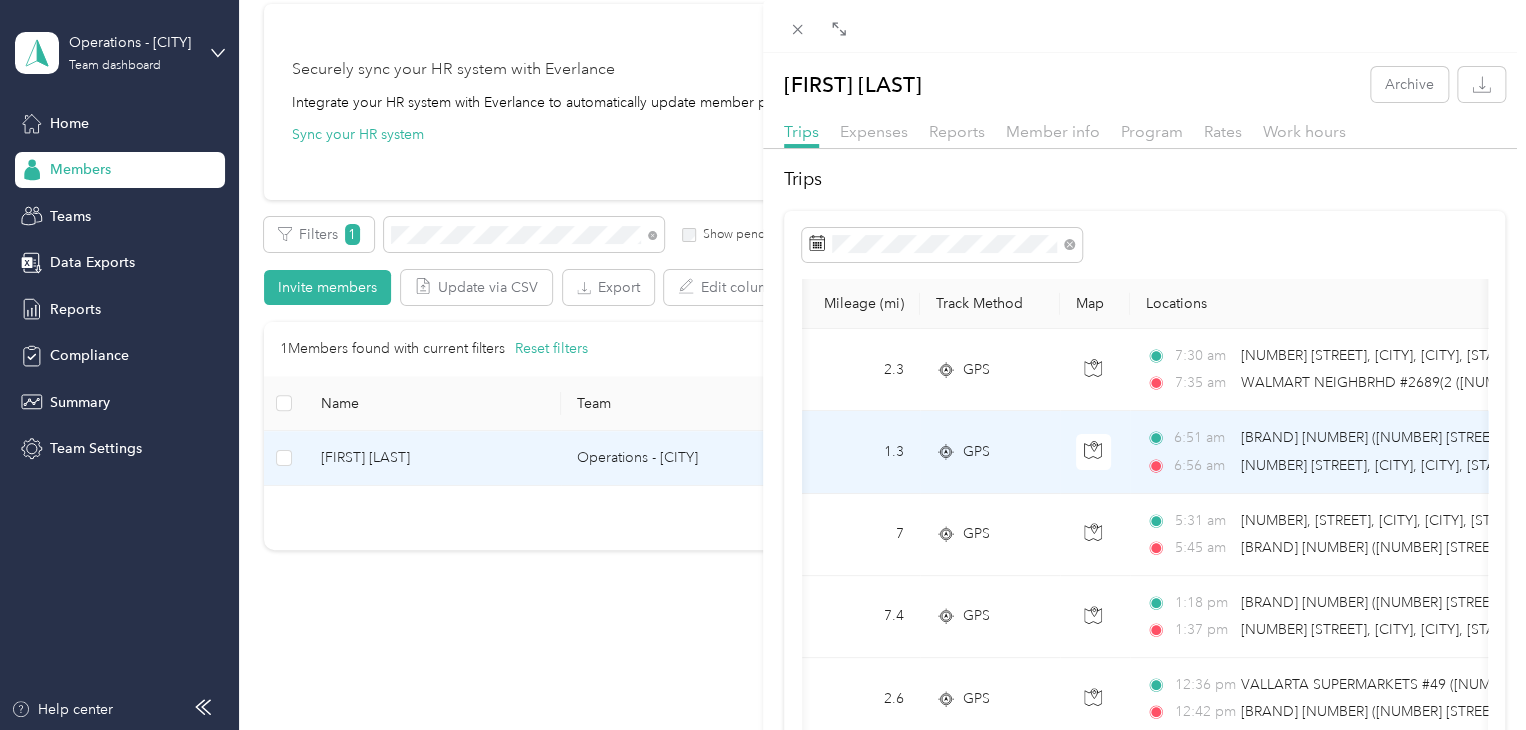 scroll, scrollTop: 0, scrollLeft: 0, axis: both 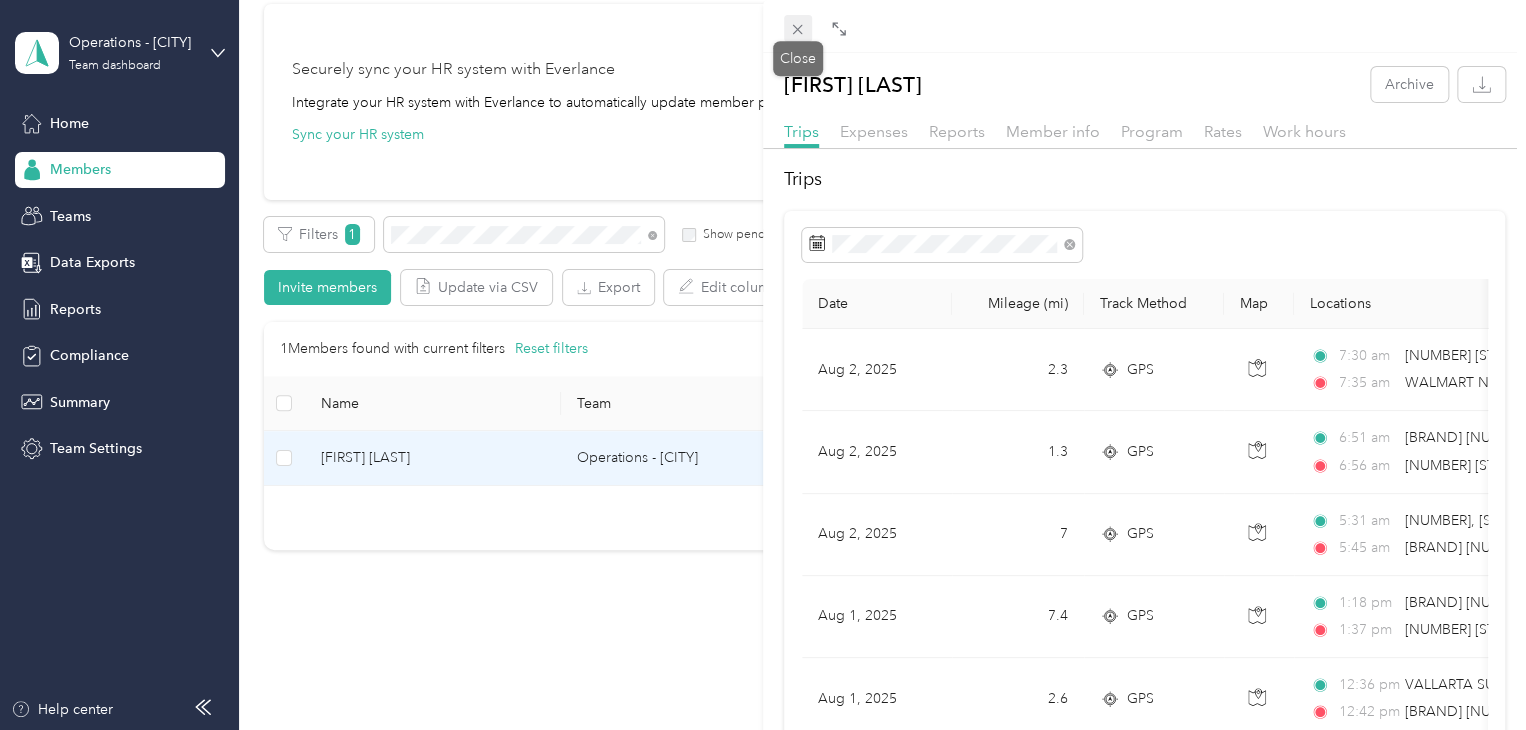 click 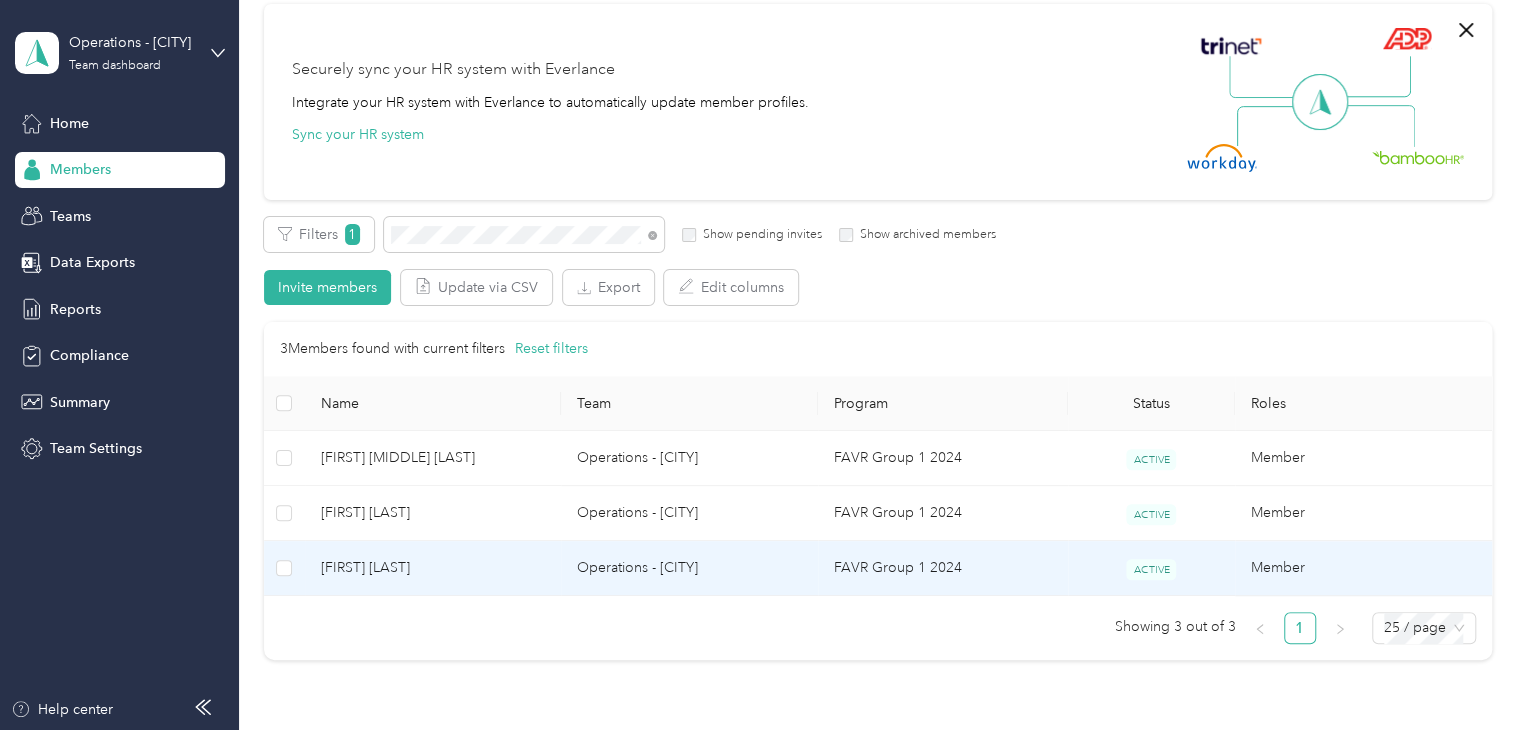 click on "[FIRST] [LAST]" at bounding box center (433, 568) 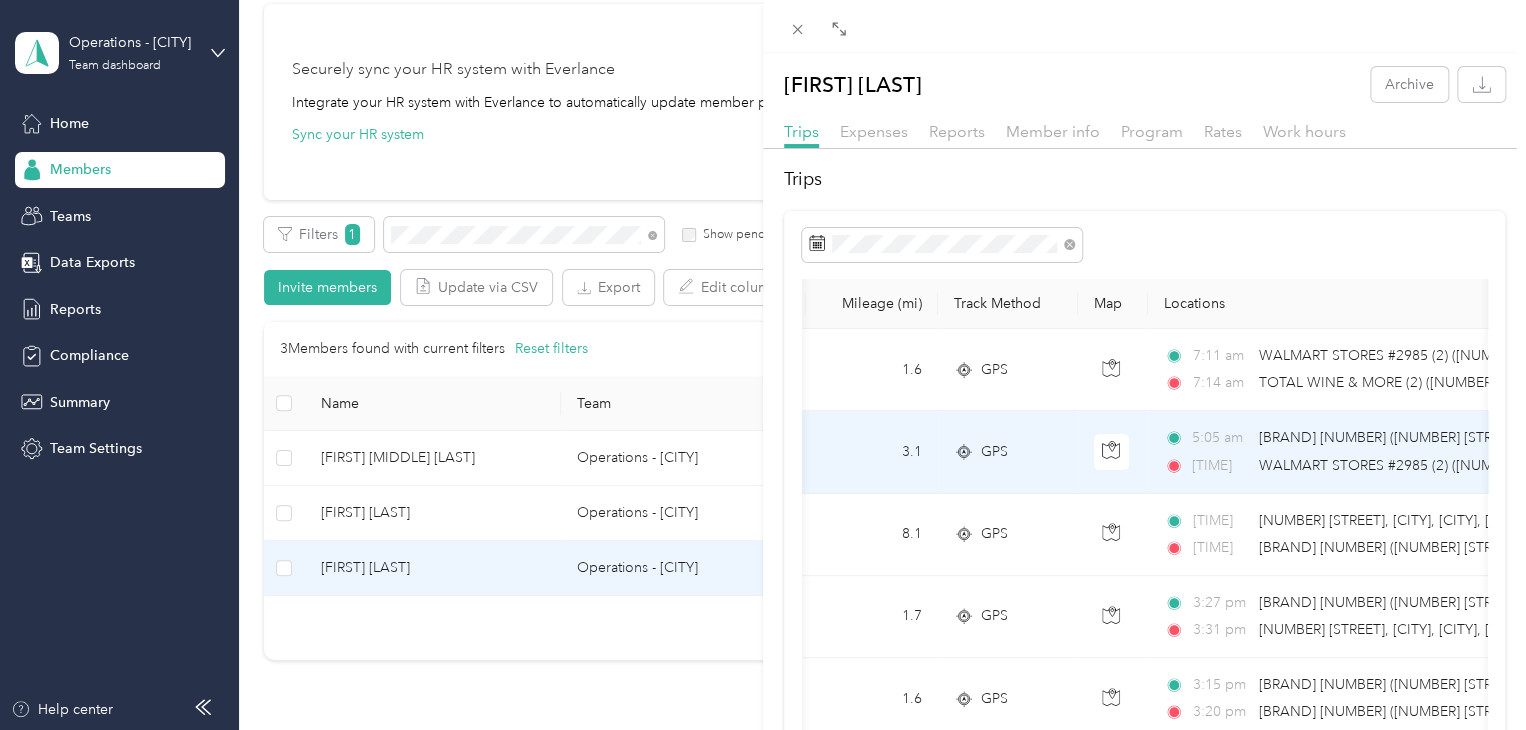 scroll, scrollTop: 0, scrollLeft: 170, axis: horizontal 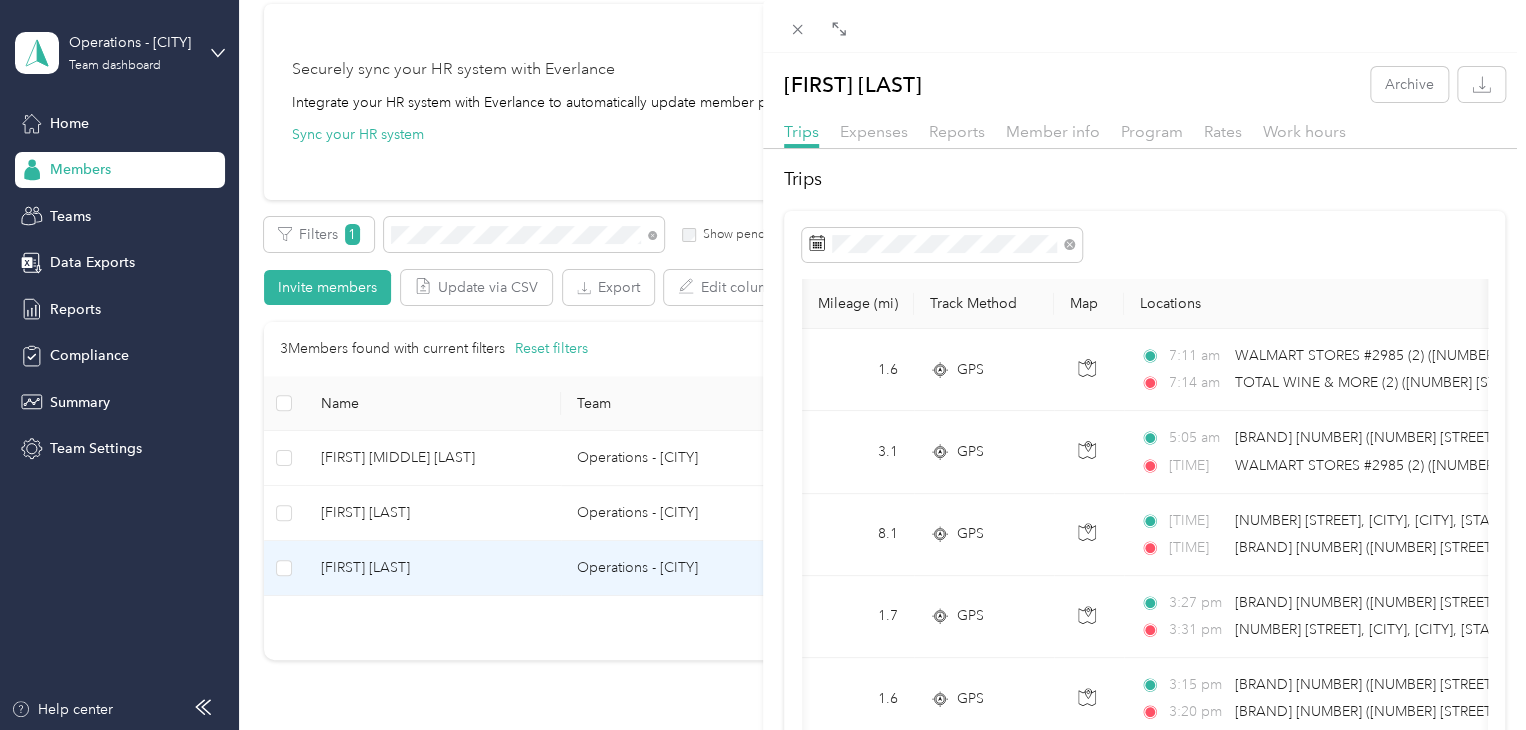 click on "[FIRST] [LAST] Archive Trips Expenses Reports Member info Program Rates Work hours Trips Date Mileage (mi) Track Method Map Locations Mileage value Purpose               [DATE] [NUMBER] GPS [TIME] [BRAND] [NUMBER] ([NUMBER] [STREET], [CITY], [STATE]) [TIME] [BRAND] [NUMBER] ([NUMBER] [STREET], [CITY], [STATE]) $[PRICE] [BRAND] [DATE] [NUMBER] GPS [TIME] [BRAND] [NUMBER] ([NUMBER] [STREET], [CITY], [STATE]) [TIME] [BRAND] [NUMBER] ([NUMBER] [STREET], [CITY], [STATE]) $[PRICE] [BRAND] [DATE] [NUMBER] GPS [TIME] [NUMBER] [STREET], [CITY], [STATE] [TIME] [BRAND] [NUMBER] ([NUMBER] [STREET], [CITY], [STATE]) $[PRICE] [BRAND] [DATE] [NUMBER] [NUMBER] GPS [TIME] [BRAND] [NUMBER] ([NUMBER] [STREET], [CITY], [STATE]) [TIME] [BRAND] [NUMBER] ([NUMBER] [STREET], [CITY], [STATE]) $[PRICE] [BRAND] [DATE] [NUMBER] GPS [TIME] [NUMBER] [STREET], [CITY], [STATE] [TIME] $[PRICE]" at bounding box center (763, 365) 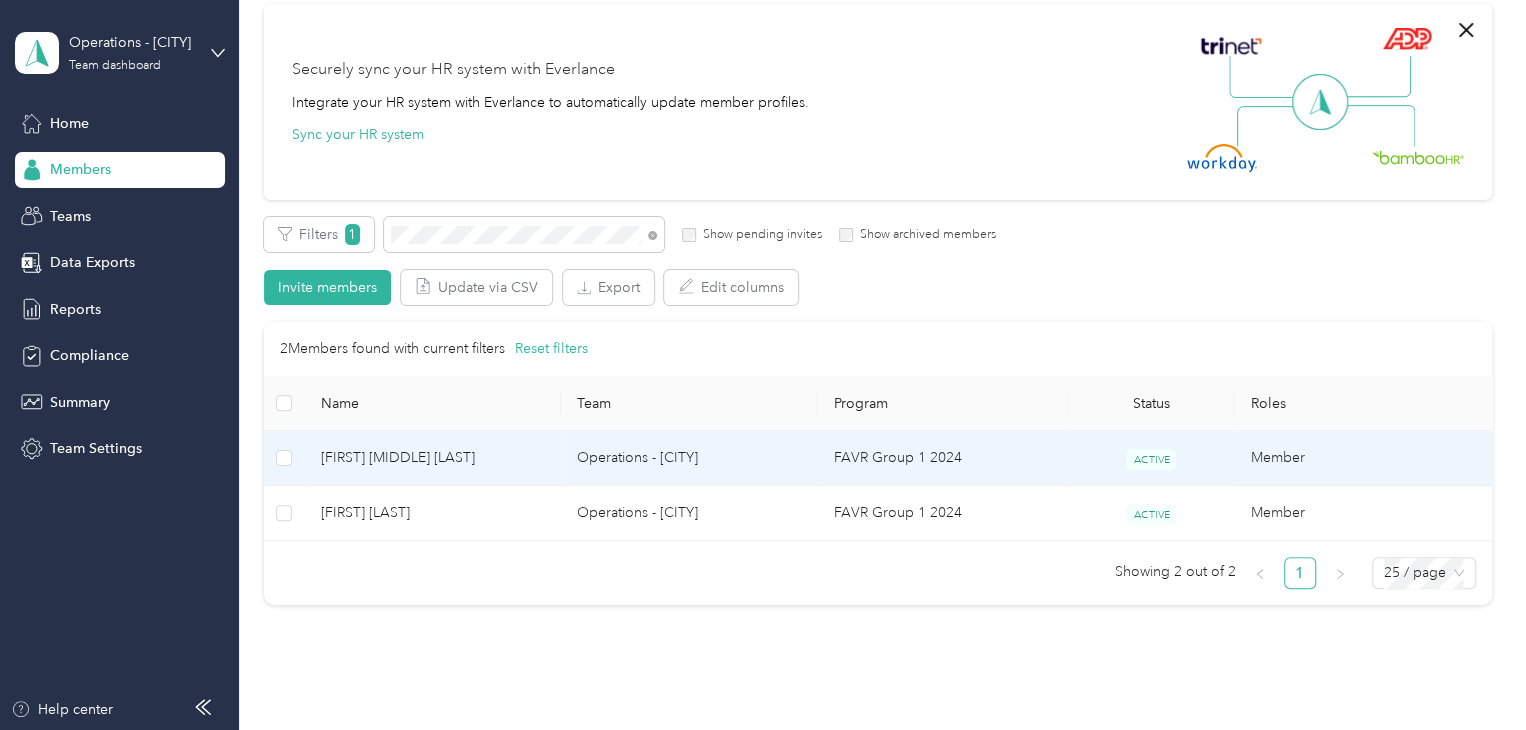 click on "[FIRST] [MIDDLE] [LAST]" at bounding box center [433, 458] 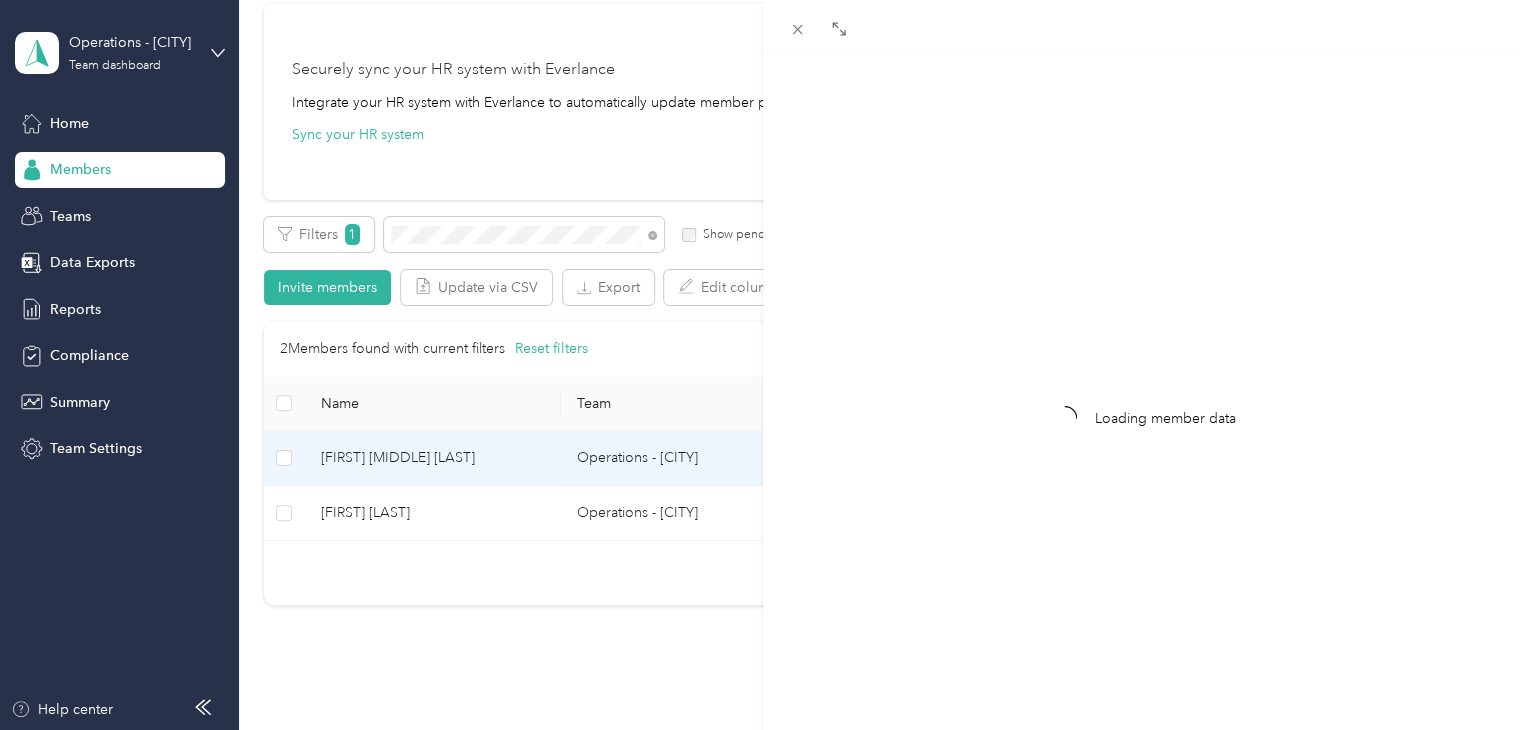 click on "Loading member data" at bounding box center [763, 365] 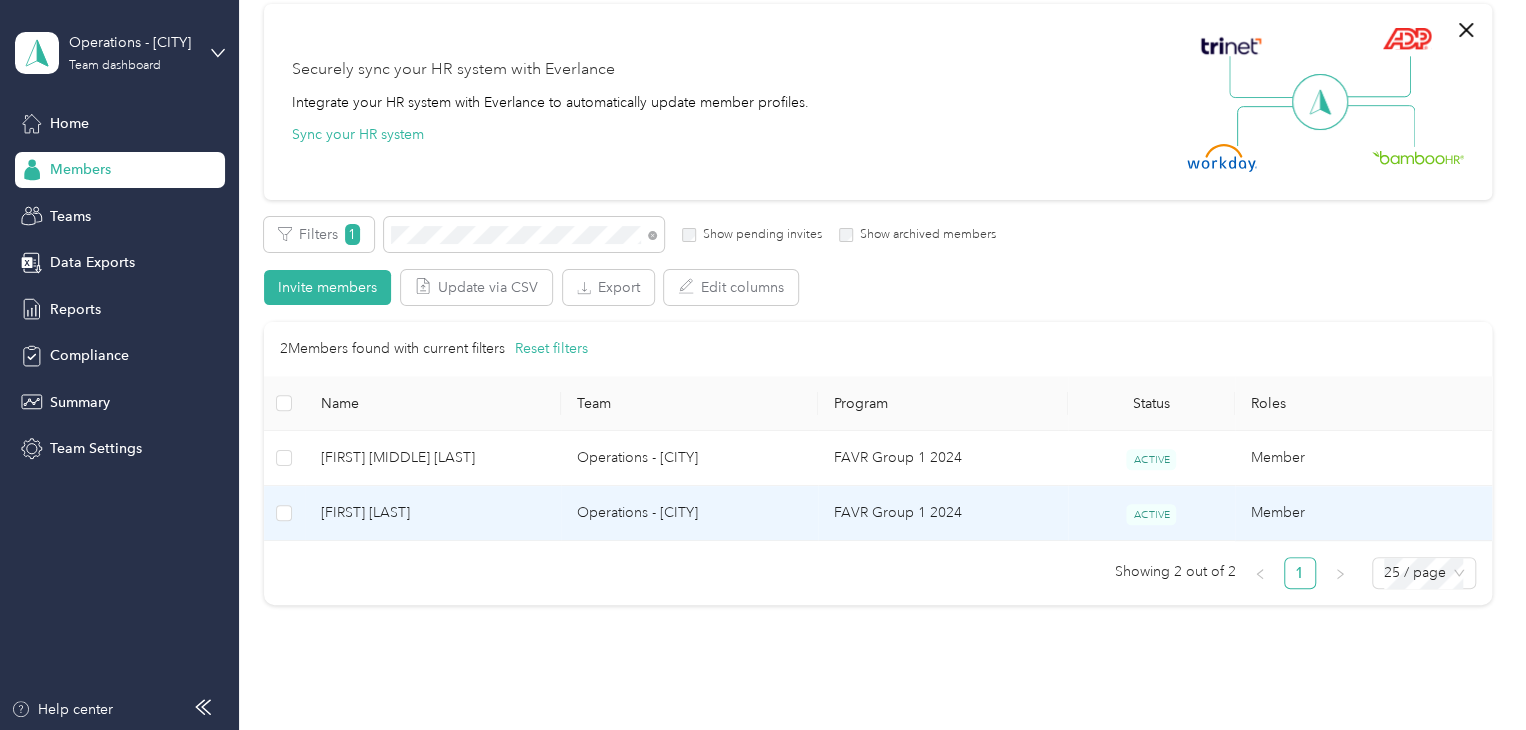 click on "[FIRST] [LAST]" at bounding box center (433, 513) 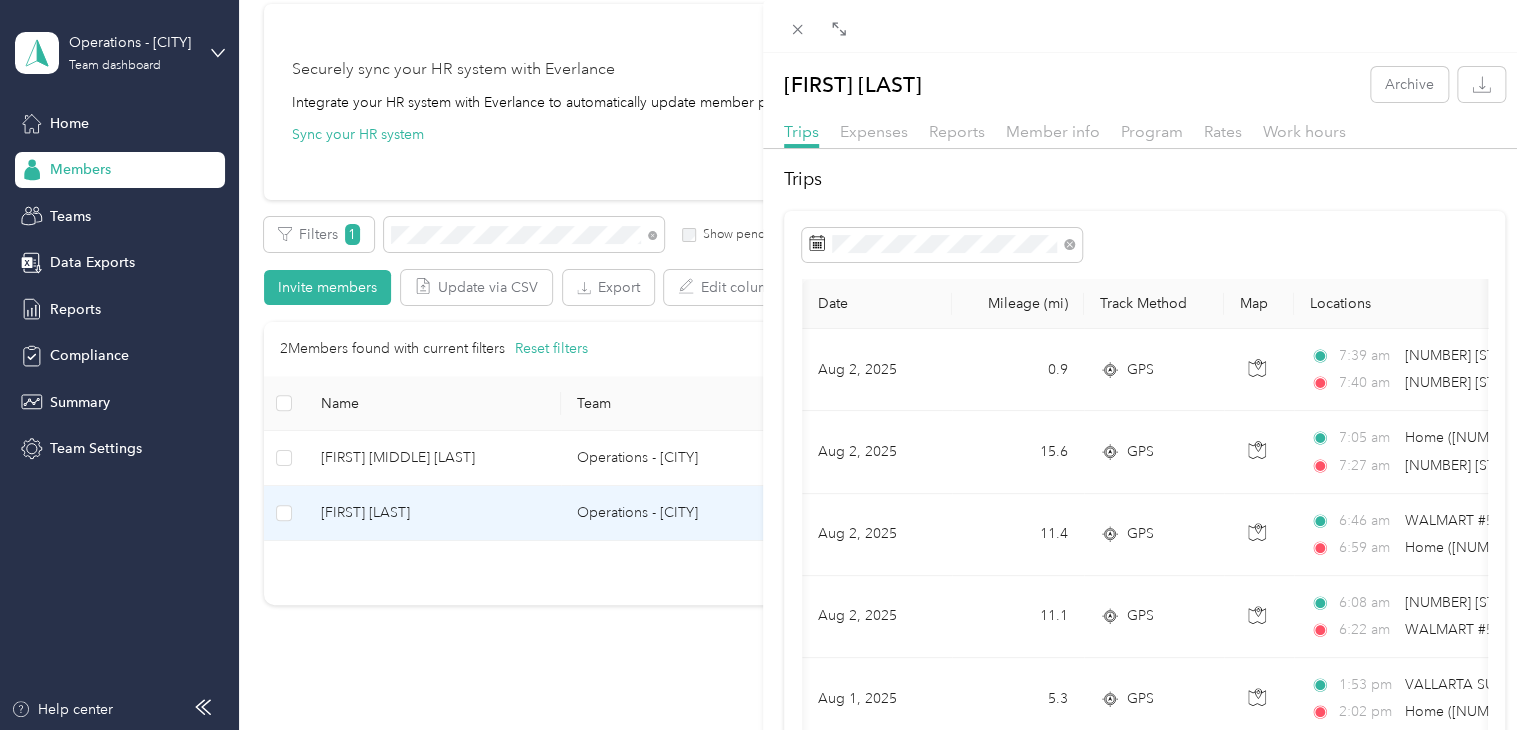 scroll, scrollTop: 0, scrollLeft: 0, axis: both 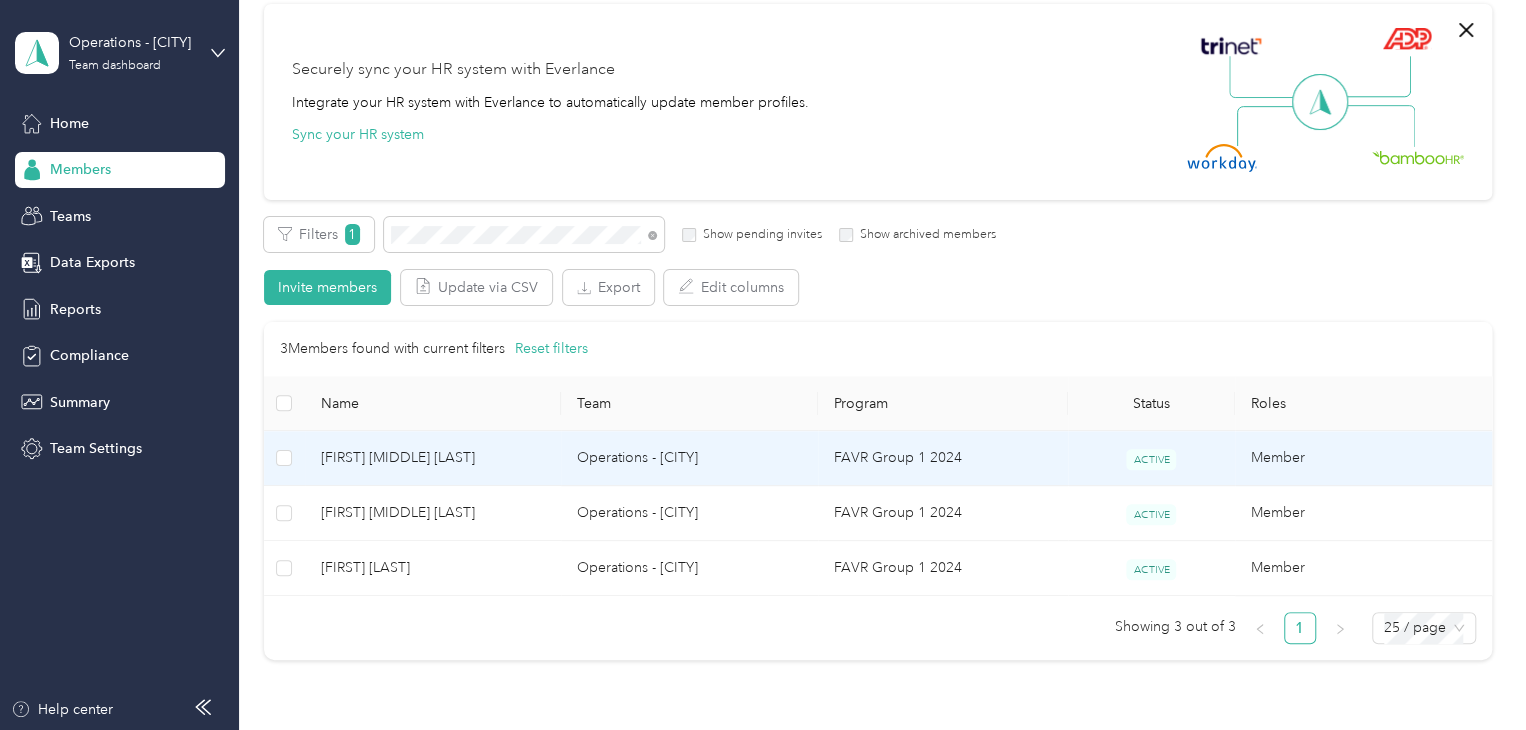 click on "[FIRST] [MIDDLE] [LAST]" at bounding box center (433, 458) 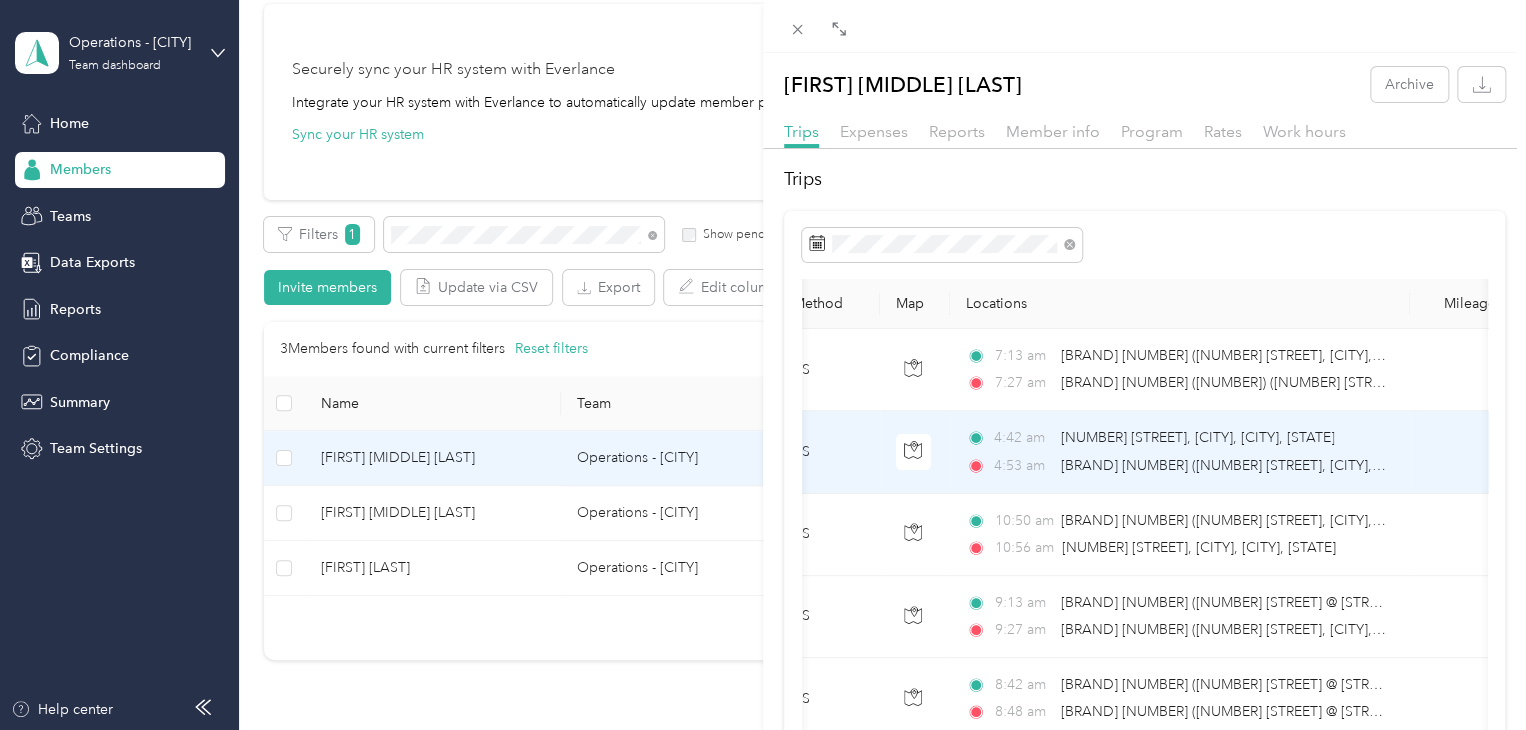 scroll, scrollTop: 0, scrollLeft: 0, axis: both 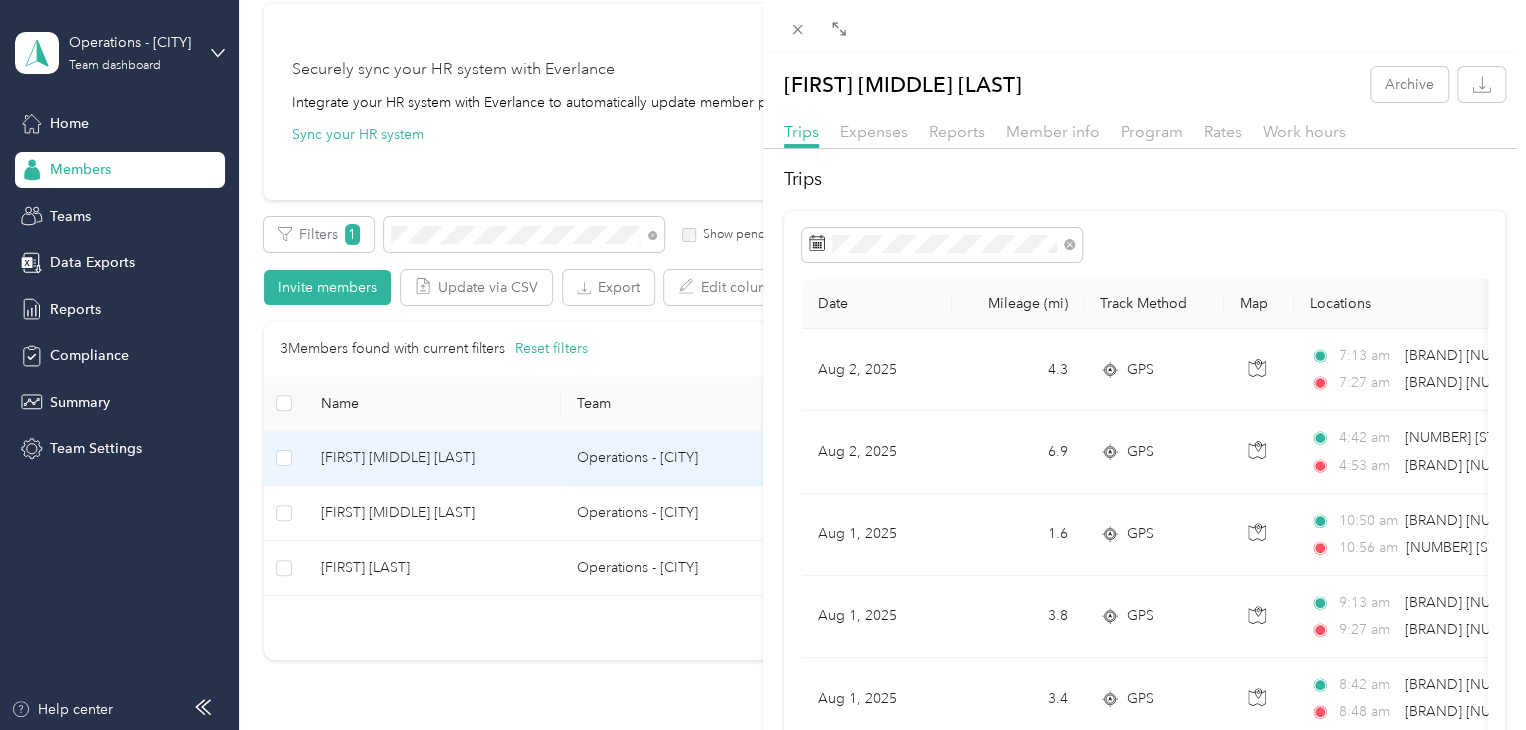 click on "[FIRST] [LAST] Archive Trips Expenses Reports Member info Program Rates Work hours Trips Date Mileage (mi) Track Method Map Locations Mileage value Purpose               [DATE] [NUMBER] GPS [TIME] [BRAND] [NUMBER] ([NUMBER] [STREET], [CITY], [STATE]) [TIME] [BRAND] [NUMBER] ([NUMBER] [STREET], [CITY], [STATE]) $[PRICE] [BRAND] [DATE] [NUMBER] GPS [TIME] [NUMBER] [STREET], [CITY], [CITY], [STATE] [TIME] [BRAND] [NUMBER] ([NUMBER] [STREET], [CITY], [STATE]) $[PRICE] [BRAND] [DATE] [NUMBER] GPS [TIME] [BRAND] [NUMBER] ([NUMBER] [STREET], [CITY], [STATE]) [TIME] [NUMBER] [STREET], [CITY], [CITY], [STATE] $[PRICE] [BRAND] [DATE] [NUMBER] GPS [TIME] [BRAND] [NUMBER] ([NUMBER] [STREET], [CITY], [STATE]) [TIME] [BRAND] [NUMBER] ([NUMBER] [STREET], [CITY], [STATE]) $[PRICE] [BRAND] [DATE] [NUMBER] GPS [TIME] [NUMBER] [TIME] $[PRICE]" at bounding box center [763, 365] 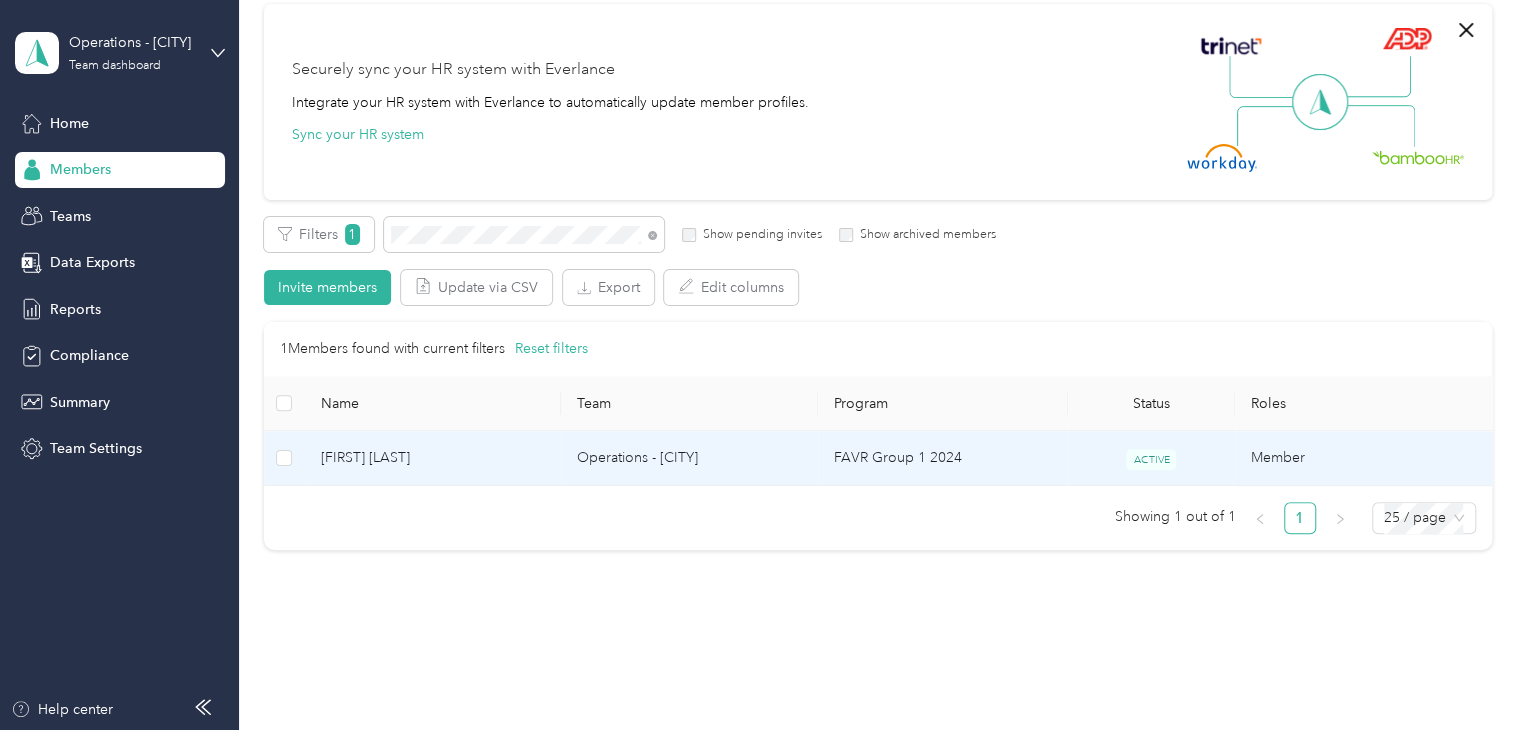 click on "[FIRST] [LAST]" at bounding box center (433, 458) 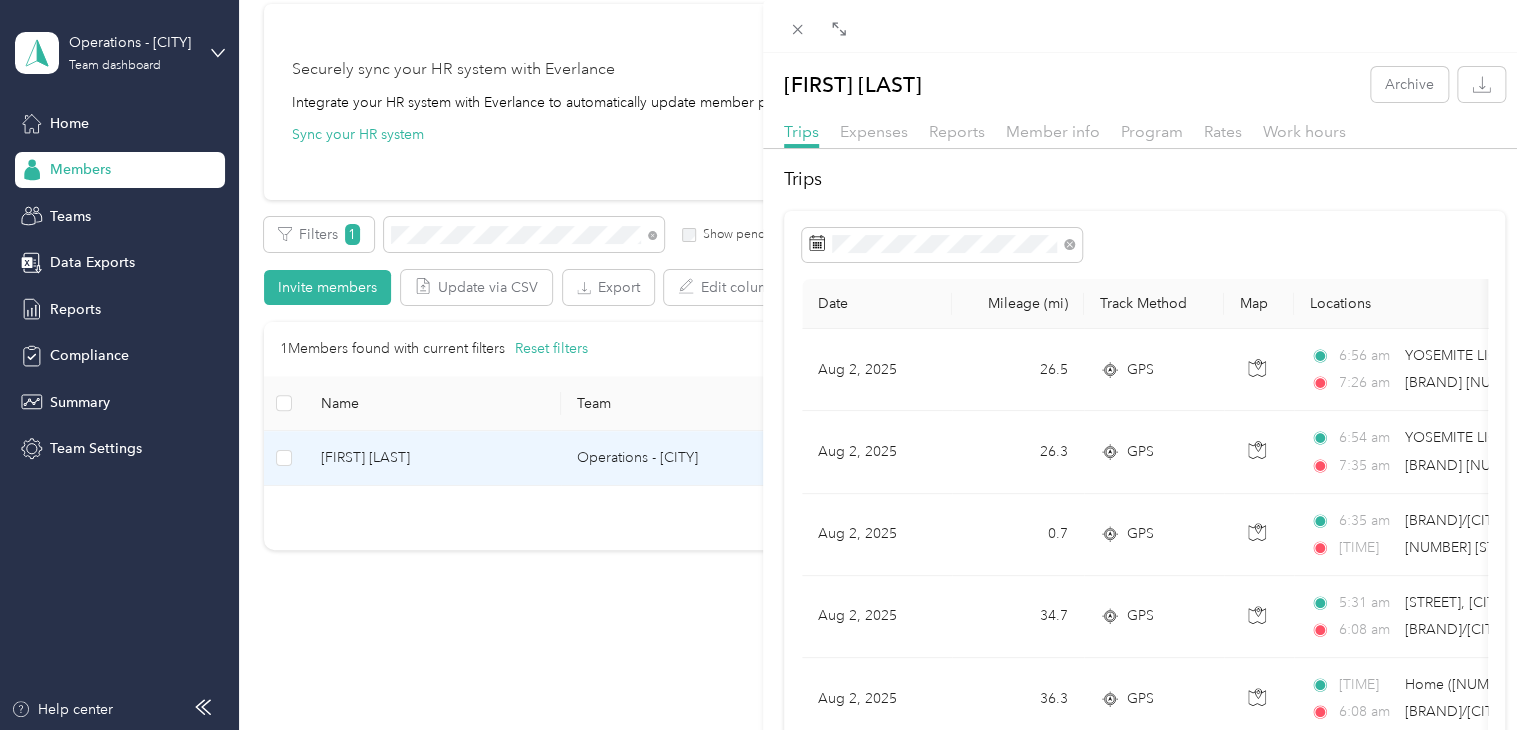 click on "[FIRST] [LAST] Archive Trips Expenses Reports Member info Program Rates Work hours Trips Date Mileage (mi) Track Method Map Locations Mileage value Purpose               [DATE] [NUMBER] GPS [TIME] [BRAND]/[CITY] ([NUMBER] [STREET] , [CITY], [STATE]) [TIME] [BRAND] ([NUMBER] [STREET], [CITY], [STATE]) $[PRICE] [BRAND] [DATE] [NUMBER] GPS [TIME] [BRAND]/[CITY] ([NUMBER] [STREET] , [CITY], [STATE]) [TIME] [BRAND] ([NUMBER] [STREET], [CITY], [STATE]) $[PRICE] [BRAND] [DATE] [NUMBER] GPS [TIME] [BRAND]/[CITY] ([NUMBER] [STREET] , [CITY], [STATE]) [TIME] [NUMBER] [STREET], [CITY], [STATE] $[PRICE] [BRAND] [DATE] [NUMBER] GPS [TIME] [STREET], [CITY], [STATE] [TIME] [BRAND]/[CITY] ([NUMBER] [STREET] , [CITY], [STATE]) $[PRICE] [BRAND] [DATE] [NUMBER] GPS [TIME] [BRAND] ([NUMBER] [STREET], [CITY], [STATE]) [TIME] [BRAND] ([NUMBER] [STREET], [CITY], [STATE]) $[PRICE] [BRAND]" at bounding box center (763, 365) 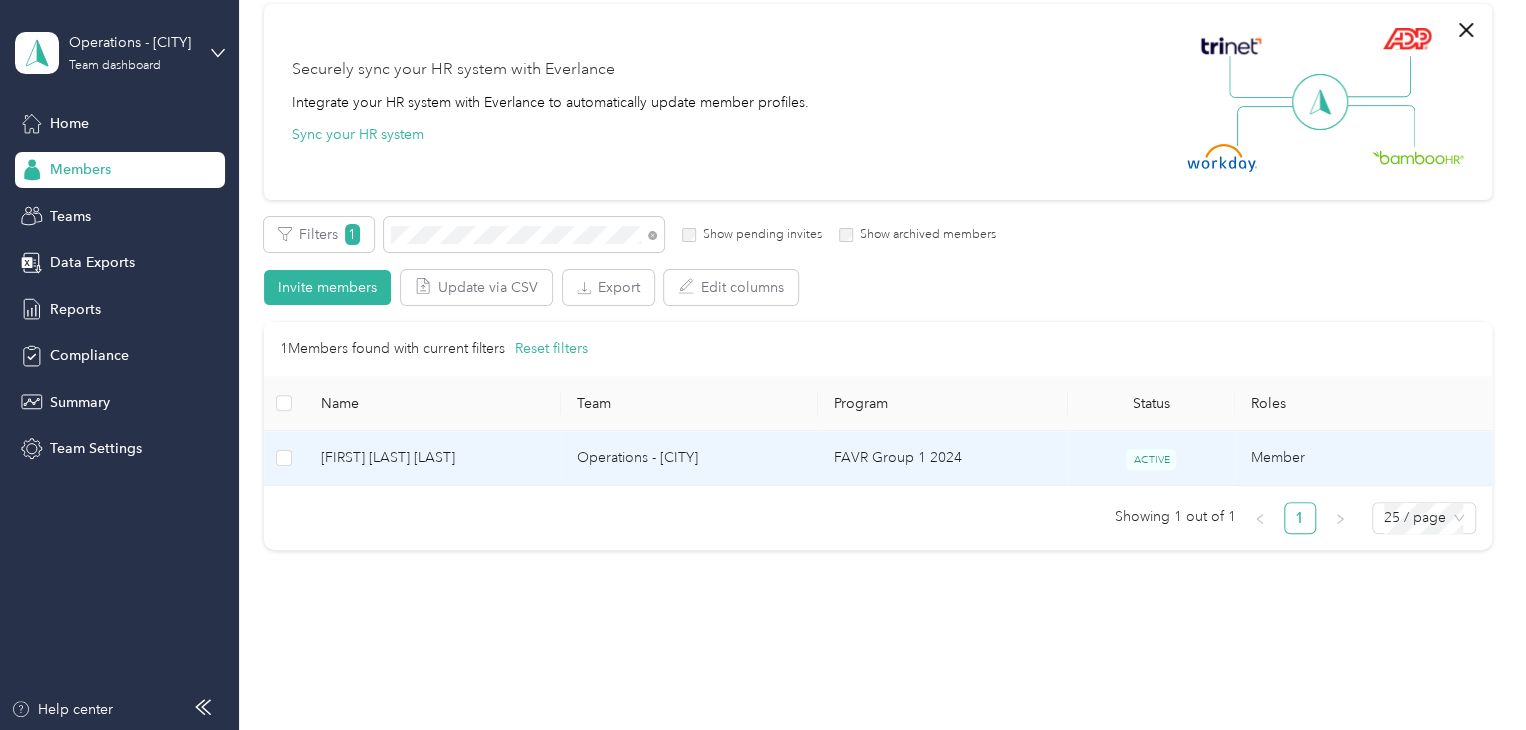click on "[FIRST] [LAST] [LAST]" at bounding box center (433, 458) 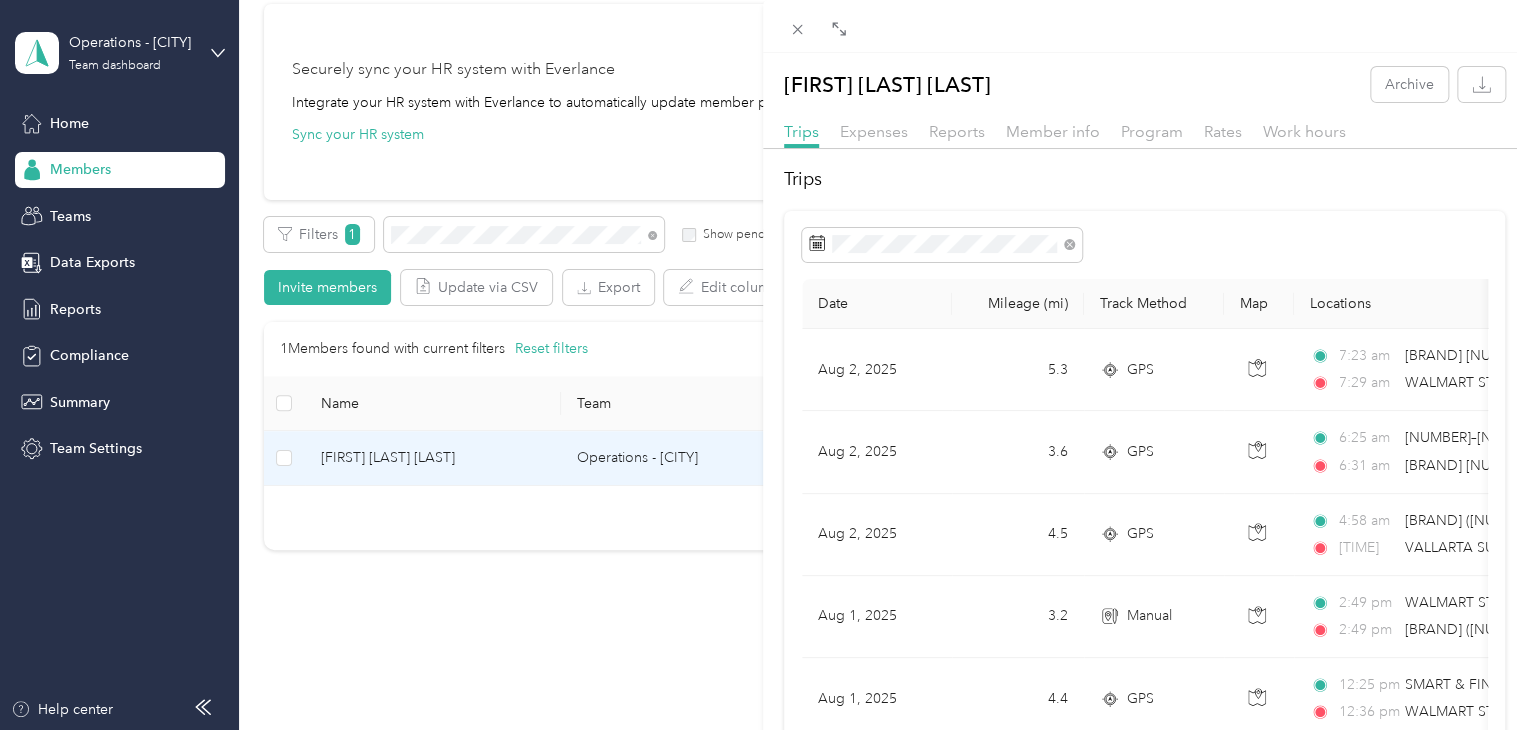 click on "[FIRST] [LAST] Archive Trips Expenses Reports Member info Program Rates Work hours Trips Date Mileage (mi) Track Method Map Locations Mileage value Purpose               [DATE] [NUMBER] GPS [TIME] [BRAND] [NUMBER] ([NUMBER] [STREET], [CITY], [STATE]) [TIME] [BRAND] [NUMBER] ([NUMBER] [STREET], [CITY], [STATE]) $[PRICE] [BRAND] [DATE] [NUMBER] GPS [TIME] [NUMBER]–[NUMBER] [STREET], [CITY], [CITY], [STATE] [TIME] [BRAND] [NUMBER] ([NUMBER] [STREET], [CITY], [STATE]) $[PRICE] [BRAND] [DATE] [NUMBER] GPS [TIME] [BRAND] ([NUMBER] [STREET], [CITY], [STATE], [COUNTRY], [CITY], [STATE]) [TIME] [BRAND] [NUMBER] ([NUMBER] [STREET], [CITY], [STATE]) $[PRICE] [BRAND] [DATE] [NUMBER] [NUMBER] [TIME] [BRAND] [NUMBER] ([NUMBER] [STREET], [CITY], [STATE]) [TIME] [BRAND] [NUMBER] ([NUMBER] [STREET], [CITY], [STATE]) $[PRICE] [BRAND] [DATE] [NUMBER] GPS [TIME] [BRAND] [NUMBER] ([NUMBER] [STREET], [CITY], [STATE]) [TIME] $[PRICE]" at bounding box center (763, 365) 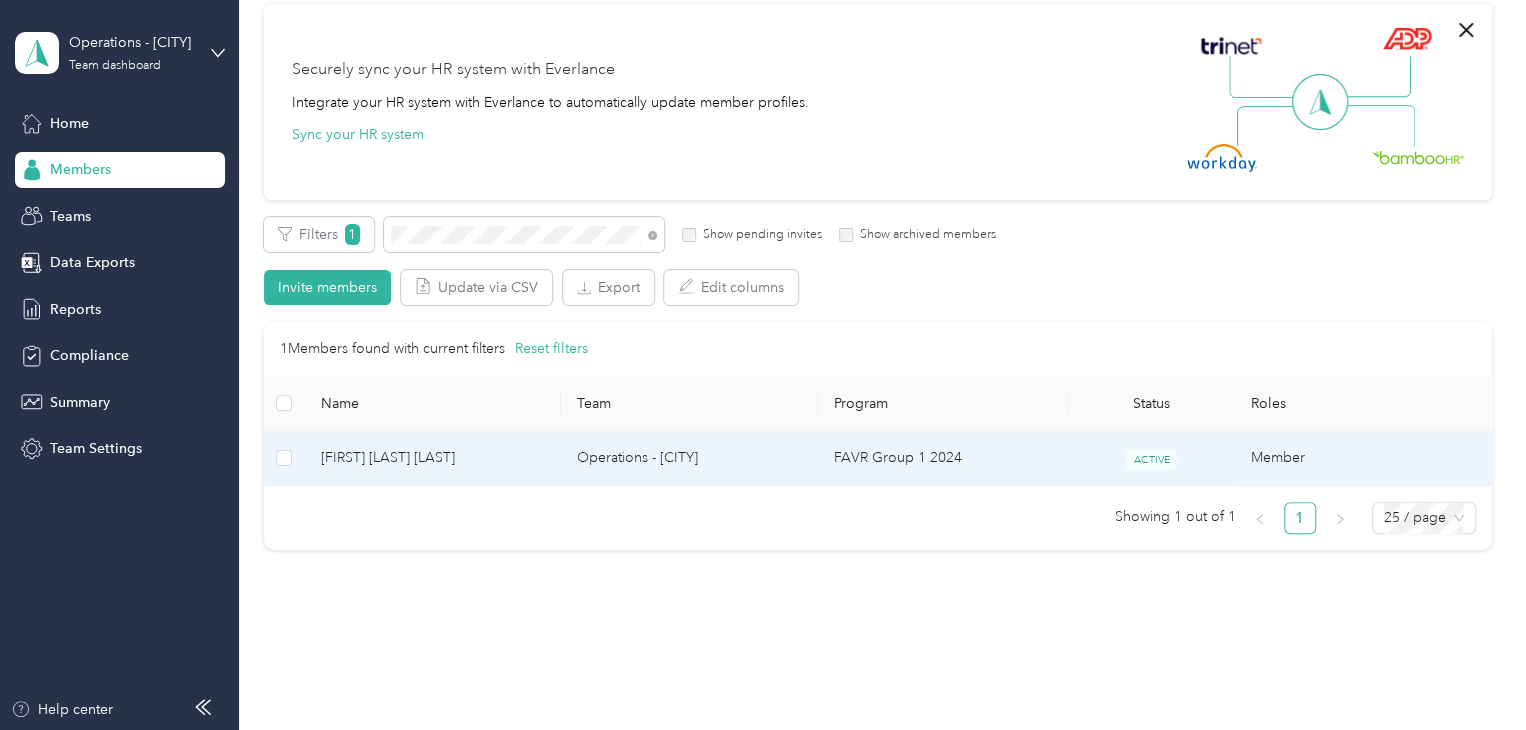 click on "[FIRST] [LAST] Archive Trips Expenses Reports Member info Program Rates Work hours Trips Date Mileage (mi) Track Method Map Locations Mileage value Purpose               [DATE] [NUMBER] GPS [TIME] [BRAND] [NUMBER] ([NUMBER] [STREET], [CITY], [STATE]) [TIME] [BRAND] [NUMBER] ([NUMBER] [STREET], [CITY], [STATE]) $[PRICE] [BRAND] [DATE] [NUMBER] GPS [TIME] [NUMBER]–[NUMBER] [STREET], [CITY], [CITY], [STATE] [TIME] [BRAND] [NUMBER] ([NUMBER] [STREET], [CITY], [STATE]) $[PRICE] [BRAND] [DATE] [NUMBER] GPS [TIME] [BRAND] ([NUMBER] [STREET], [CITY], [STATE], [COUNTRY], [CITY], [STATE]) [TIME] [BRAND] [NUMBER] ([NUMBER] [STREET], [CITY], [STATE]) $[PRICE] [BRAND] [DATE] [NUMBER] [NUMBER] [TIME] [BRAND] [NUMBER] ([NUMBER] [STREET], [CITY], [STATE]) [TIME] [BRAND] [NUMBER] ([NUMBER] [STREET], [CITY], [STATE]) $[PRICE] [BRAND] [DATE] [NUMBER] GPS [TIME] [BRAND] [NUMBER] ([NUMBER] [STREET], [CITY], [STATE]) [TIME] $[PRICE]" at bounding box center (763, 365) 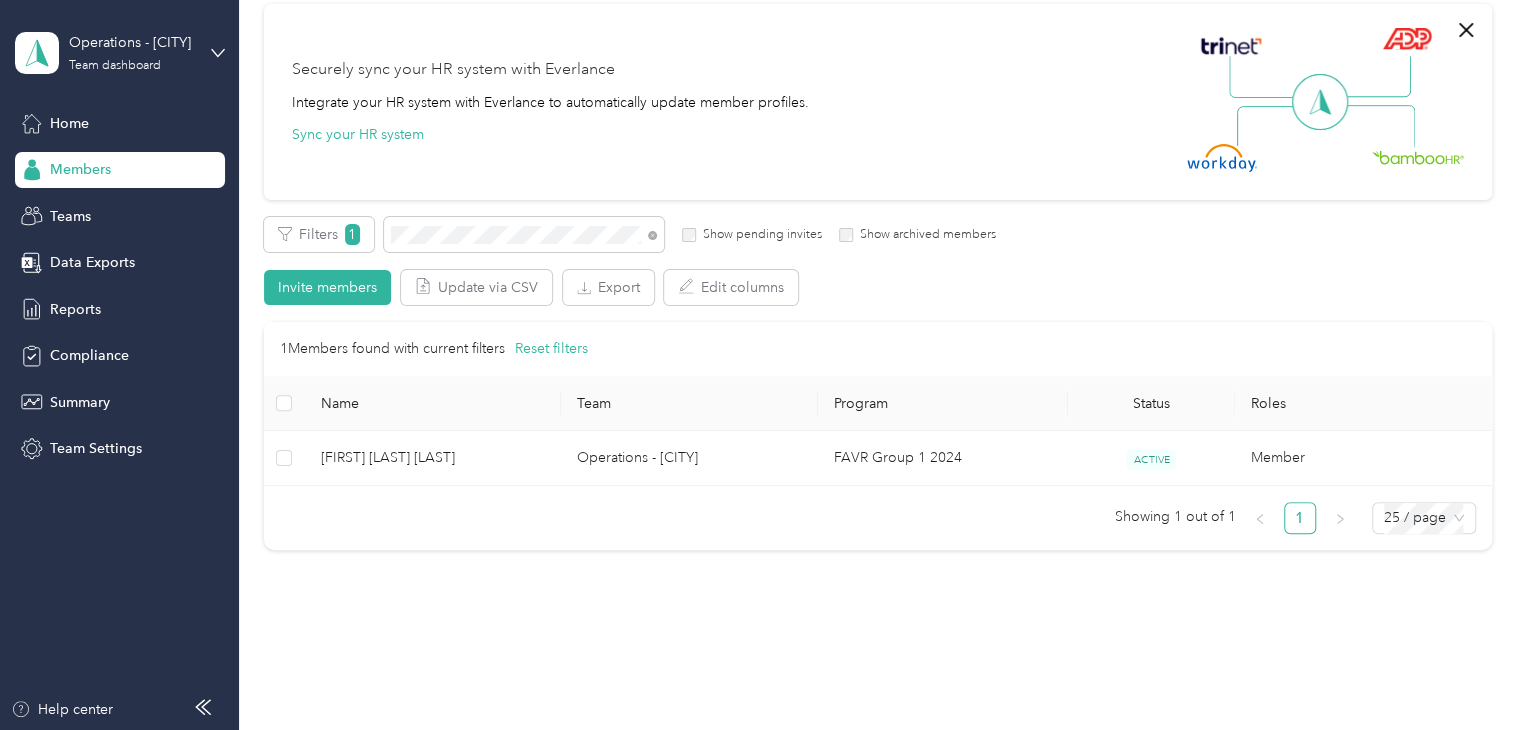 click at bounding box center (763, 365) 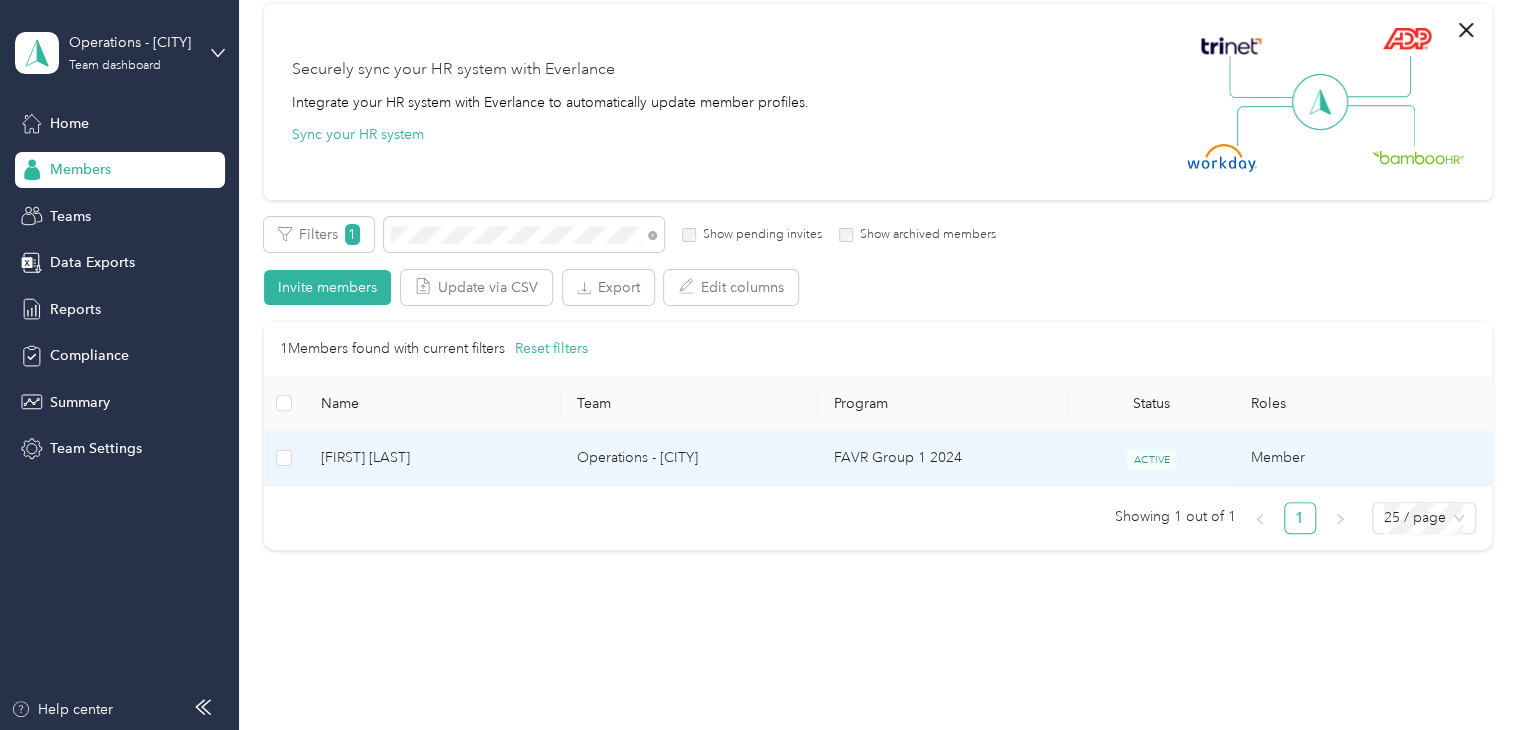 click on "[FIRST] [LAST]" at bounding box center (433, 458) 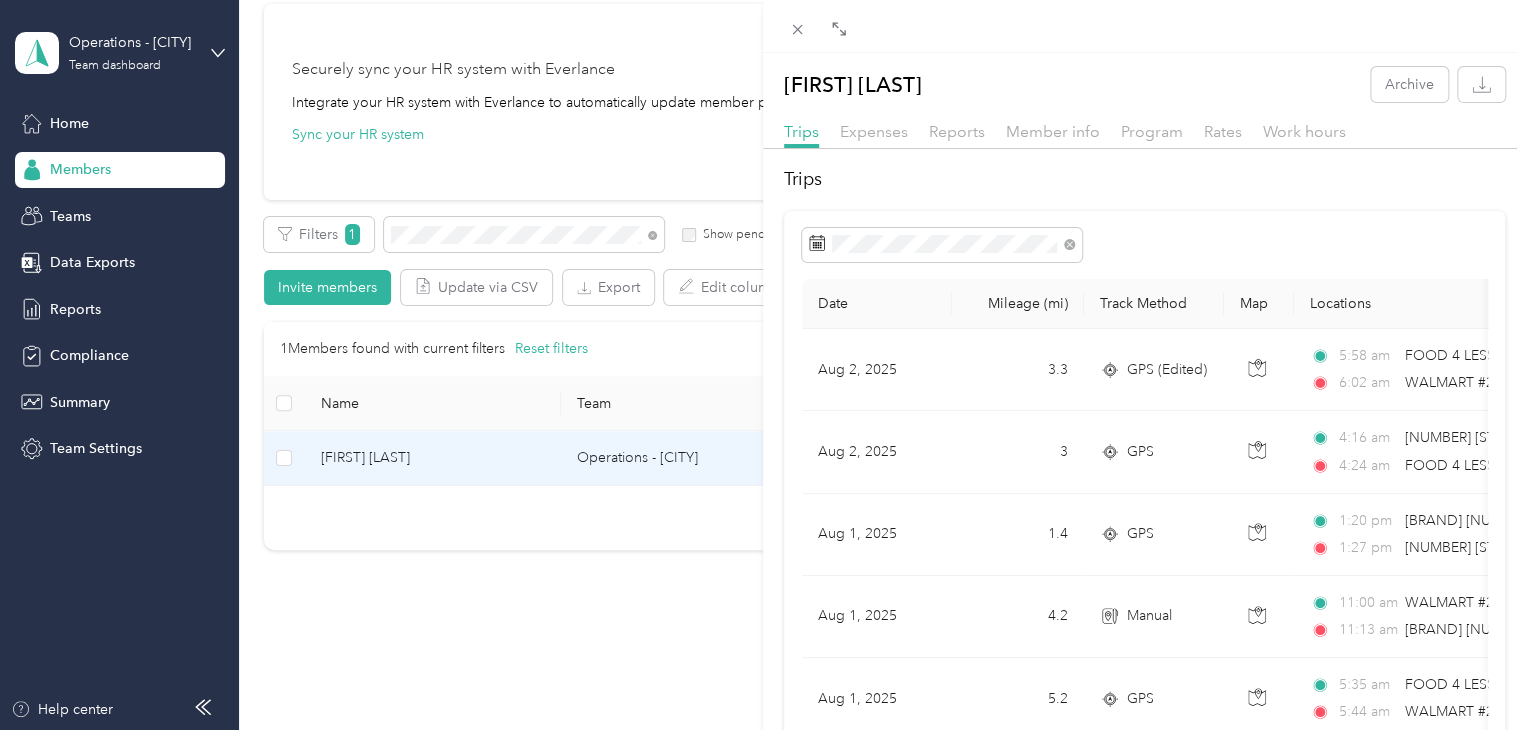 click on "[FIRST] [MIDDLE] [LAST] Archive Trips Expenses Reports Member info Program Rates Work hours Trips Date Mileage (mi) Track Method Map Locations Mileage value Purpose               [DATE] [NUMBER] GPS (Edited) [TIME] [BRAND] #7/LOS BANOS (2) ([NUMBER] [STREET], [CITY], [STATE]) [TIME] [BRAND] #2117/LOS BANOS ([NUMBER] [STREET], [CITY], [STATE]) [CURRENCY] [BRAND] [DATE] [NUMBER] GPS [TIME] [NUMBER] [STREET], [CITY], [STATE] [TIME] [BRAND] #7/LOS BANOS (2) ([NUMBER] [STREET], [CITY], [STATE]) [CURRENCY] [BRAND] [DATE] [NUMBER] GPS [TIME] [BRAND] #13697 ([NUMBER] [STREET], [CITY], [STATE]) [TIME] [NUMBER] [STREET], [CITY], [STATE] [CURRENCY] [BRAND] [DATE] [NUMBER] Manual [TIME] [BRAND] #2117/LOS BANOS ([NUMBER] [STREET], [CITY], [STATE]) [TIME] [BRAND] #13697 ([NUMBER] [STREET], [CITY], [STATE]) [CURRENCY] [BRAND] [DATE] [NUMBER] GPS [TIME] [BRAND] #7/LOS BANOS (2) ([NUMBER] [STREET], [CITY], [STATE]) [TIME] [BRAND] #2117/LOS BANOS ([NUMBER] [STREET], [CITY], [STATE]) [CURRENCY] [NUMBER] [NUMBER] Manual" at bounding box center (763, 365) 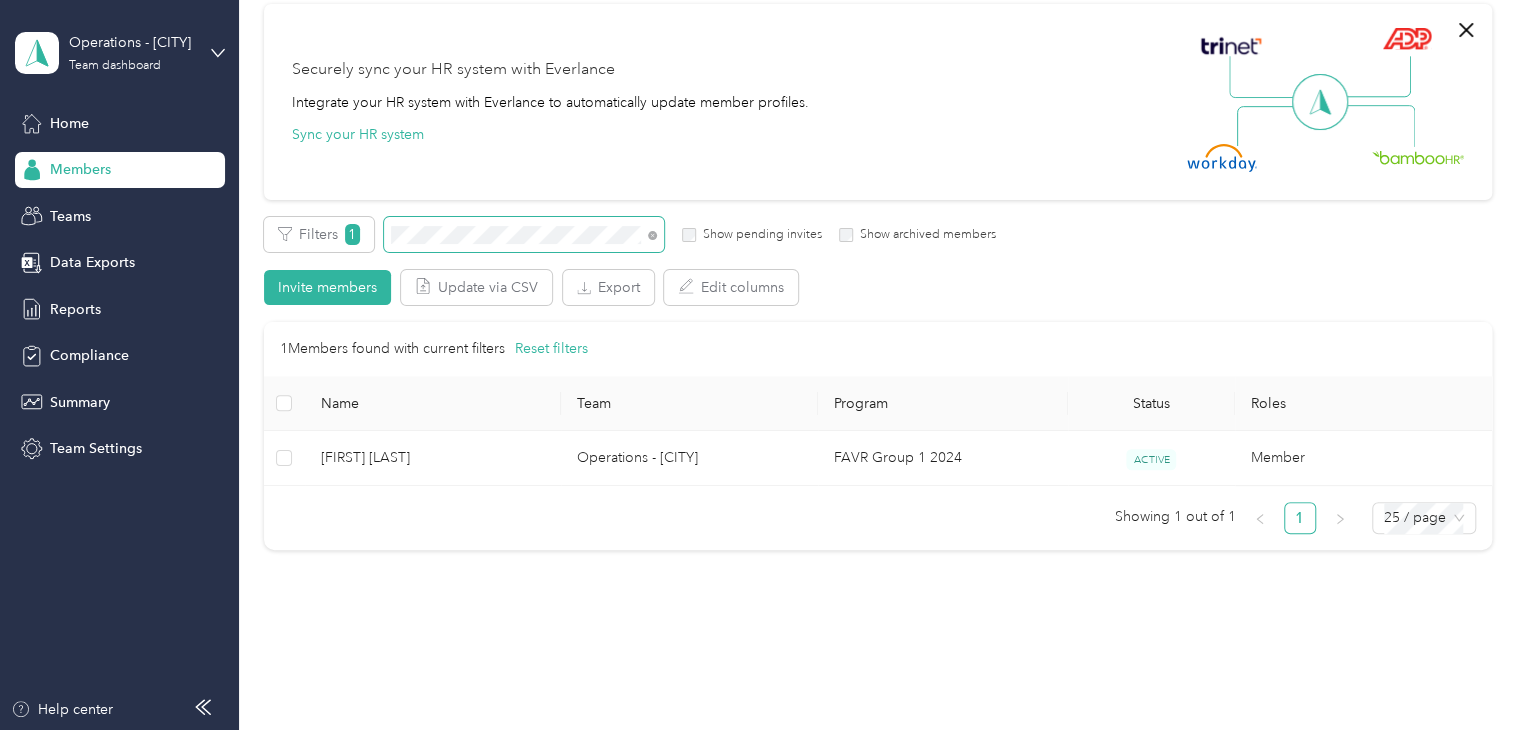 click at bounding box center (524, 234) 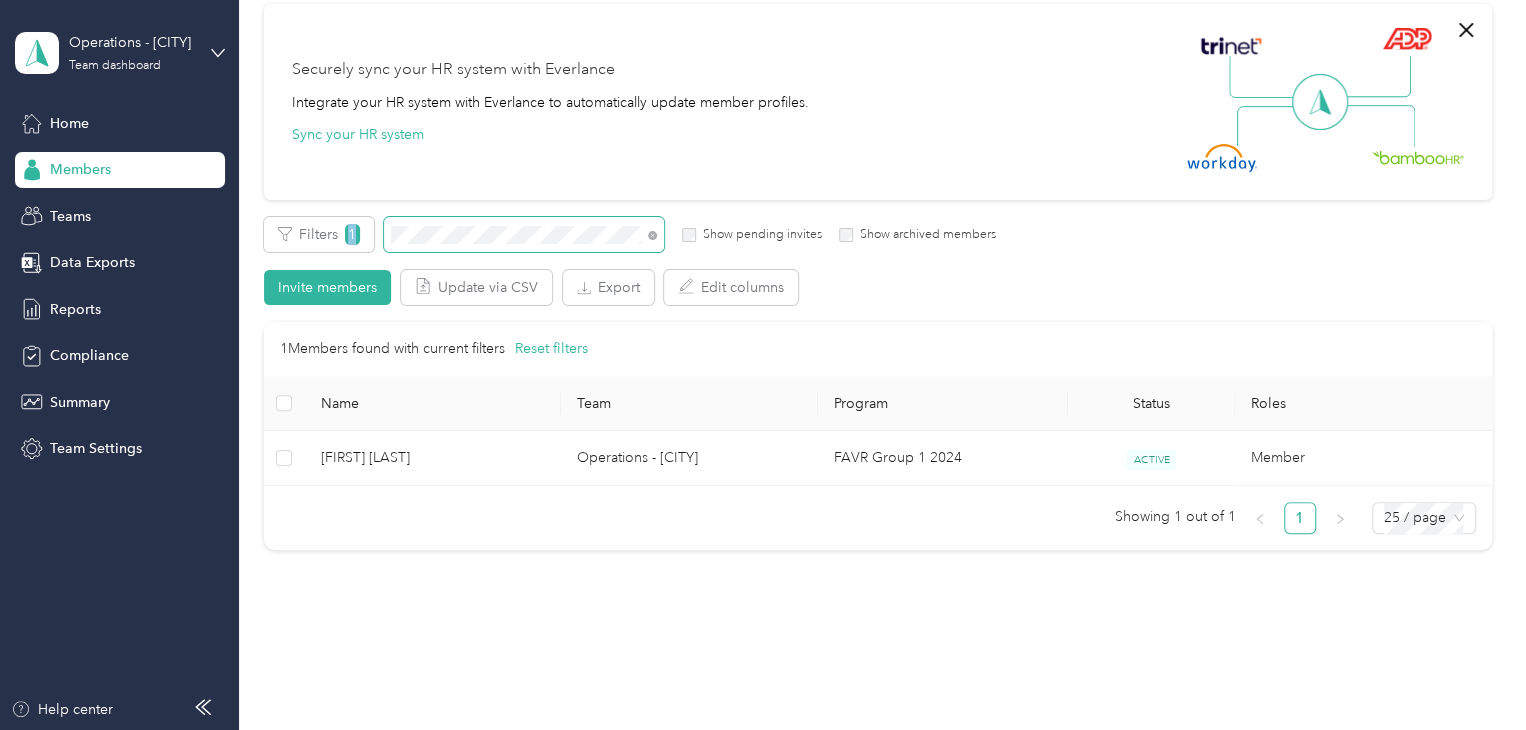 click at bounding box center (524, 234) 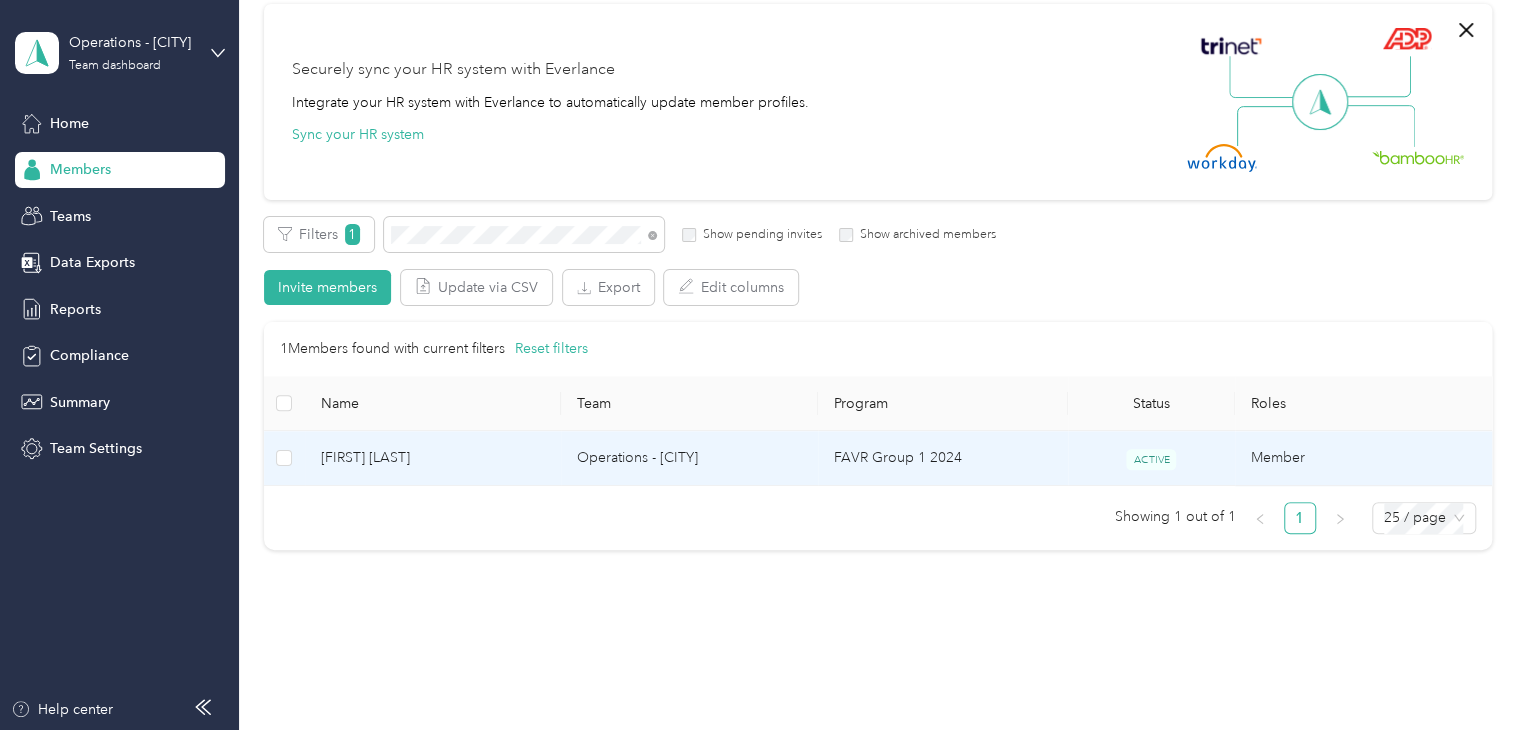 click on "[FIRST] [LAST]" at bounding box center (433, 458) 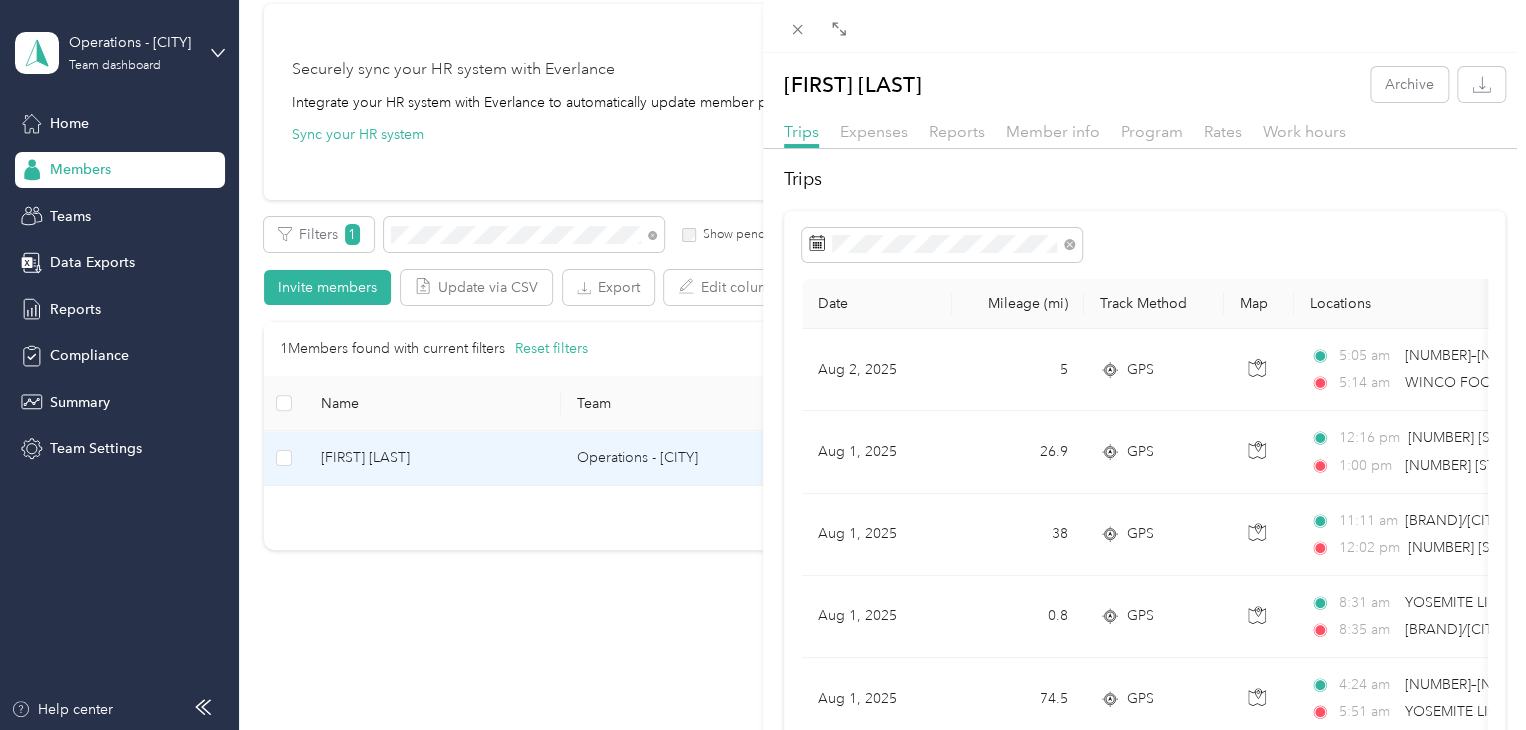 click on "[FIRST] [LAST] Archive Trips Expenses Reports Member info Program Rates Work hours Trips Date Mileage (mi) Track Method Map Locations Mileage value Purpose               [DATE] [NUMBER] GPS [TIME] [NUMBER]–[NUMBER] [STREET], [CITY], [CITY], [STATE] [TIME] [BRAND] [NUMBER] ([NUMBER] [STREET], [CITY], [STATE]) $[PRICE] [BRAND] [DATE] [NUMBER].[NUMBER] GPS [TIME] [NUMBER] [STREET], [CITY], [STATE] [TIME] [NUMBER] [STREET], [CITY], [STATE] $[PRICE] [BRAND] [DATE] [NUMBER] GPS [TIME] [BRAND]/[CITY] ([NUMBER] [STREET] , [CITY], [STATE]) [TIME] [NUMBER] [STREET], [CITY], [STATE] $[PRICE] [BRAND] [DATE] [NUMBER] GPS [TIME] [BRAND]/[CITY] ([NUMBER] [STREET] , [CITY], [STATE]) [TIME] [BRAND]/[CITY] ([NUMBER] [STREET] , [CITY], [STATE]) $[PRICE] [BRAND] [DATE] [NUMBER].[NUMBER] GPS [TIME] [NUMBER]–[NUMBER] [STREET], [CITY], [CITY], [STATE] [TIME] [BRAND]/[CITY] ([NUMBER] [STREET] , [CITY], [STATE]) $[PRICE] [BRAND] [DATE] [NUMBER].[NUMBER] GPS [TIME] [NUMBER] [STREET], [CITY], [STATE] [TIME] [BRAND]/[CITY] ([NUMBER] [STREET] , [CITY], [STATE]) $[PRICE] [BRAND]" at bounding box center [763, 365] 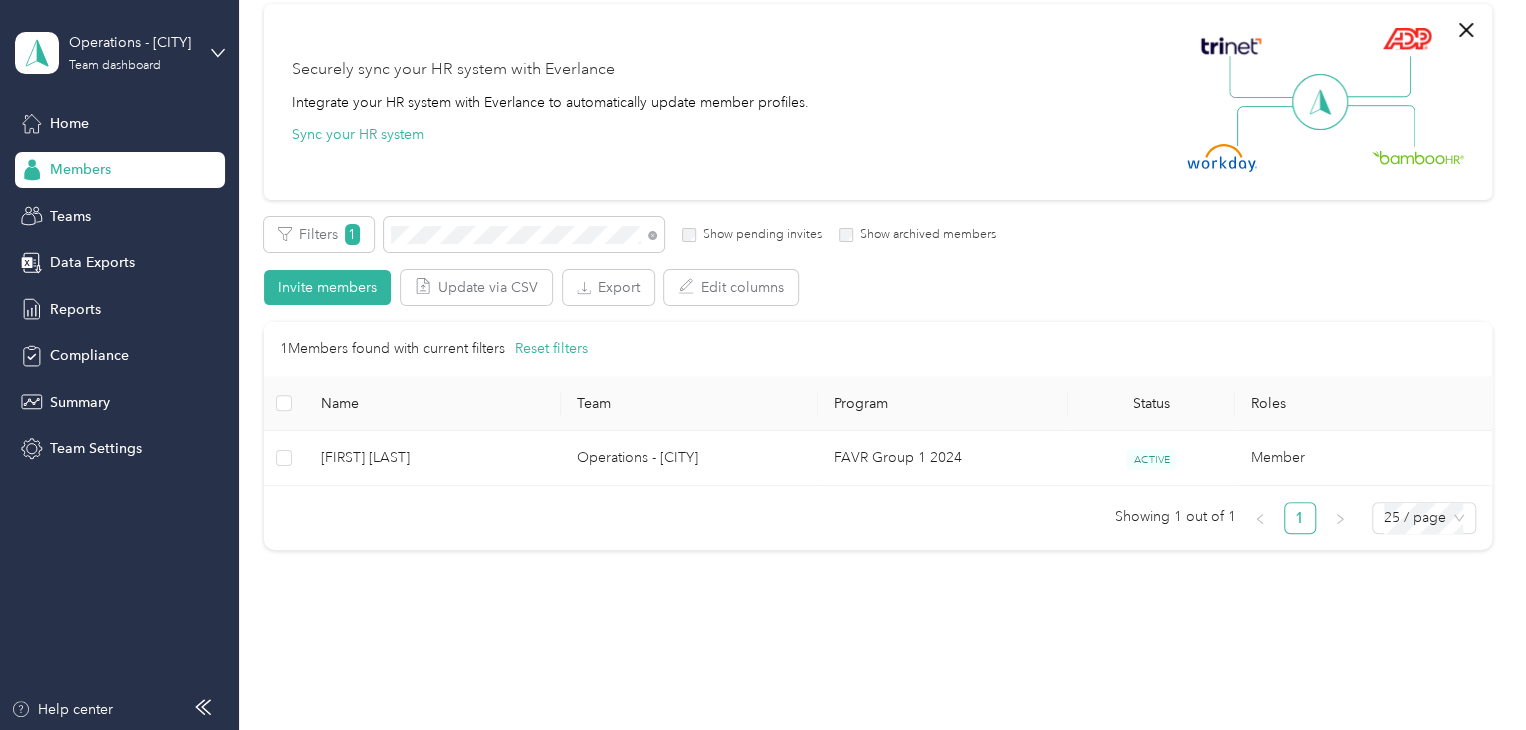click at bounding box center (763, 365) 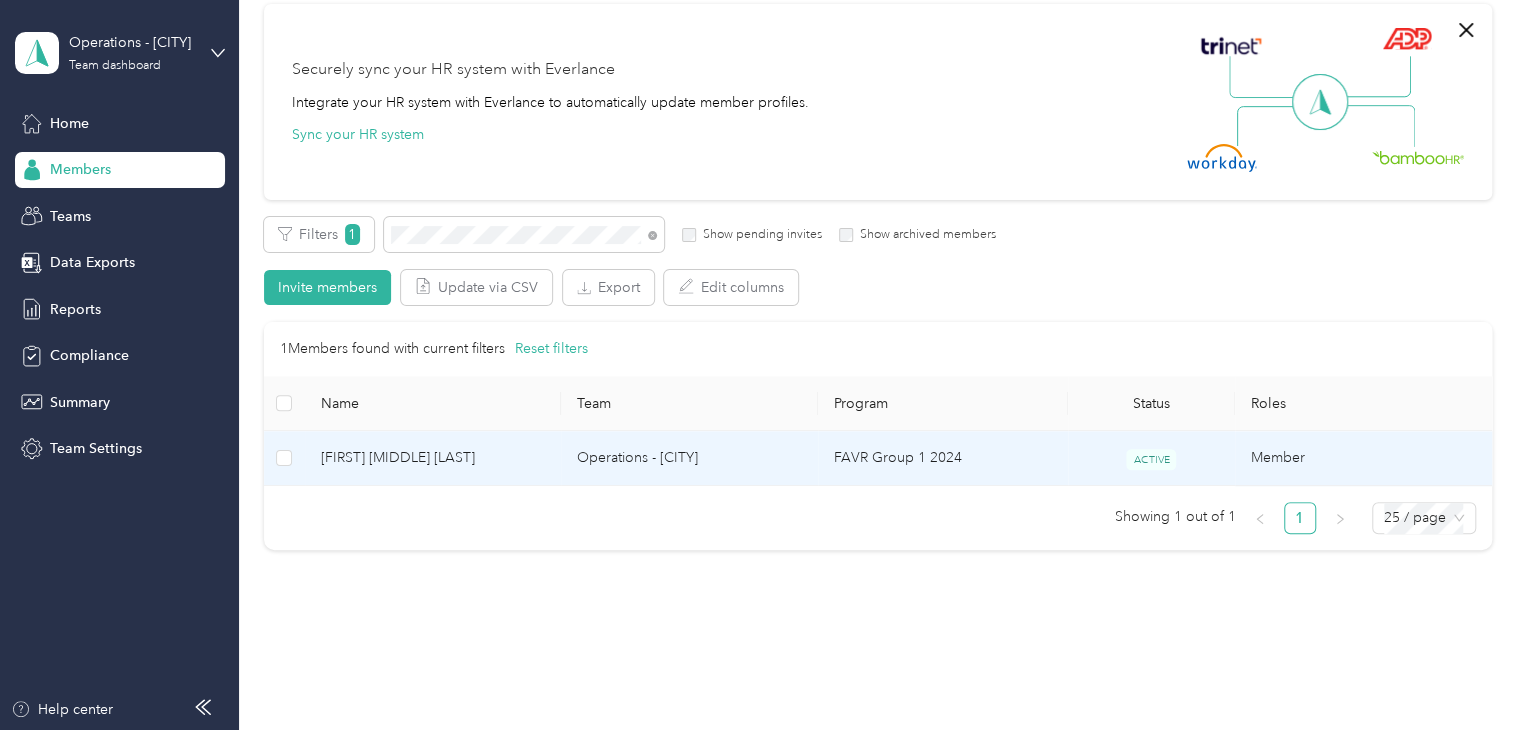 click on "[FIRST] [MIDDLE] [LAST]" at bounding box center (433, 458) 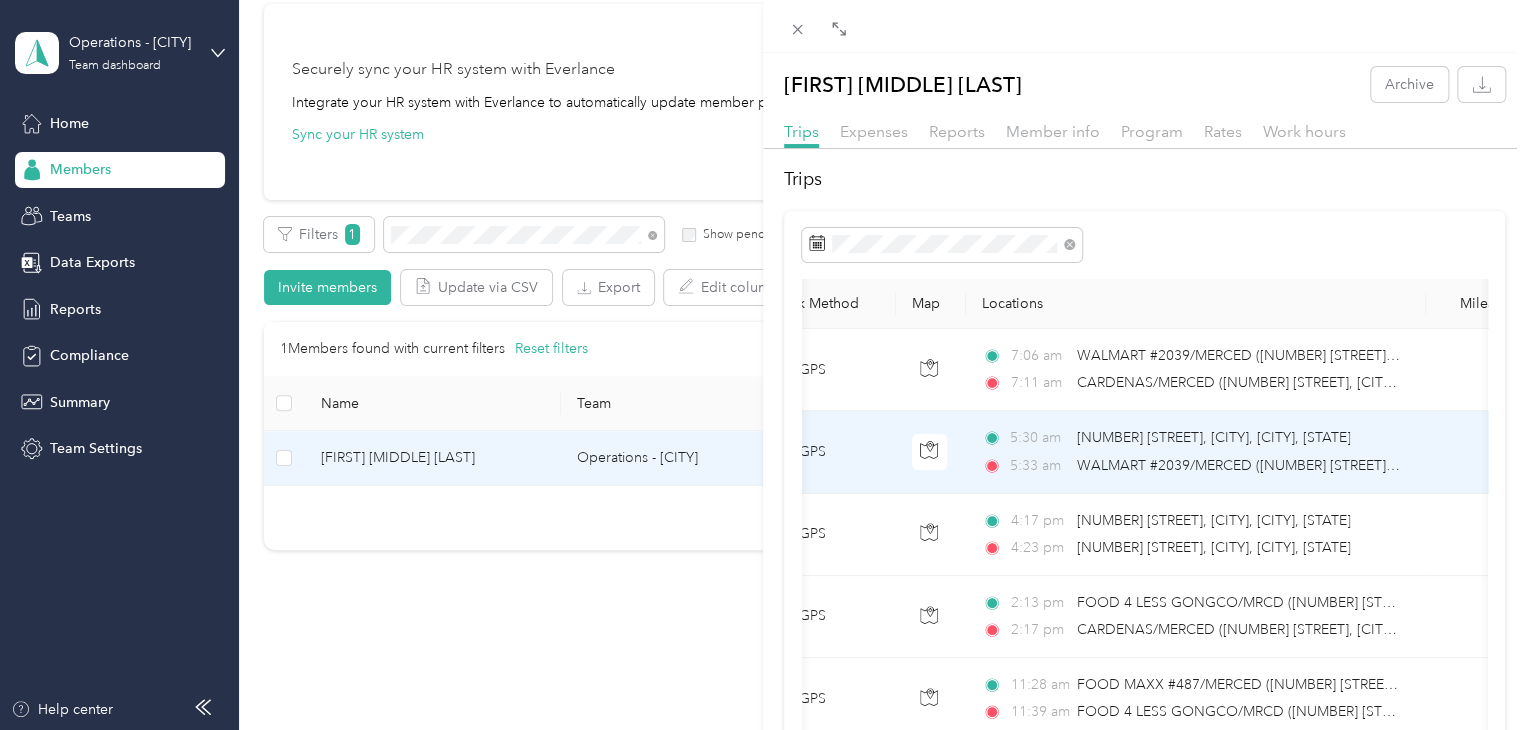 scroll, scrollTop: 0, scrollLeft: 0, axis: both 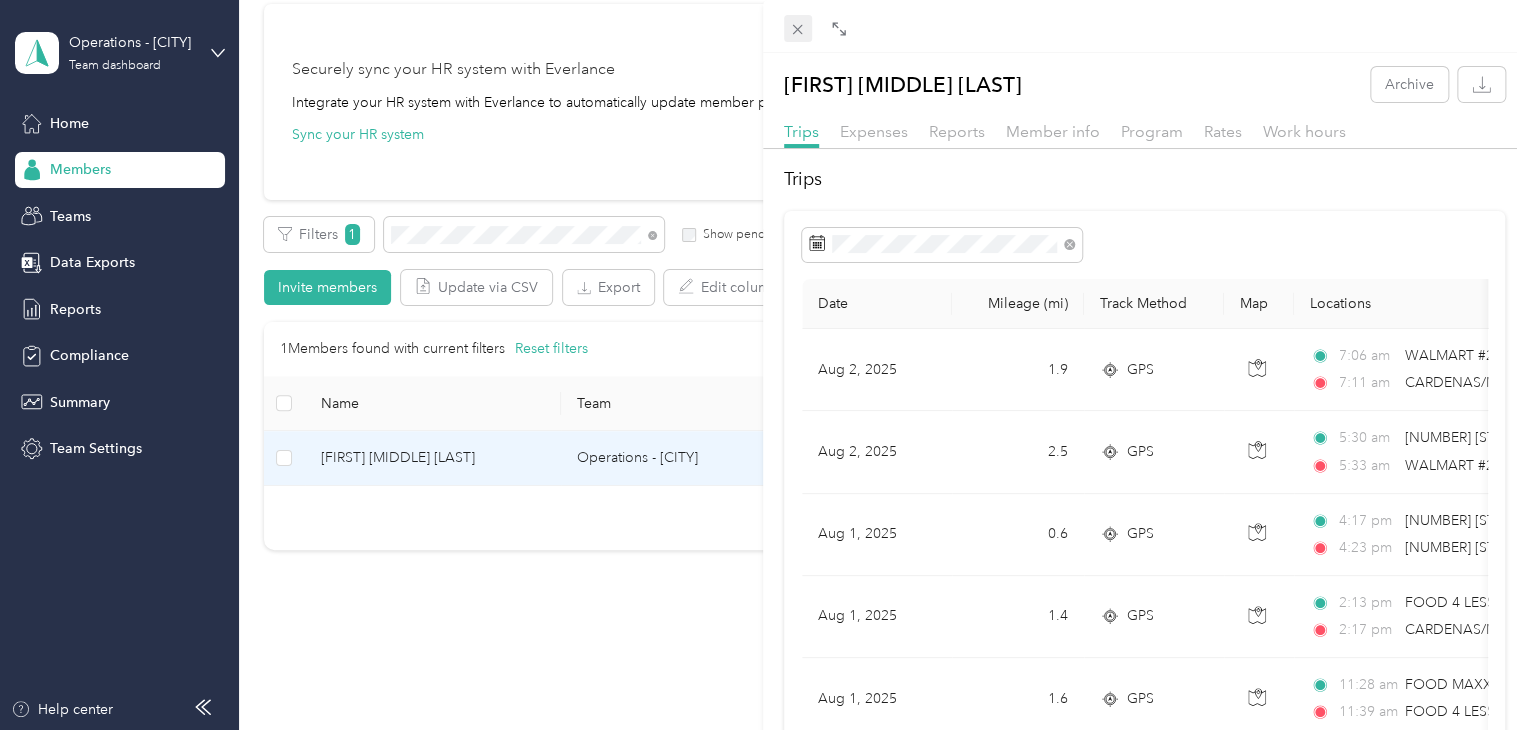 click 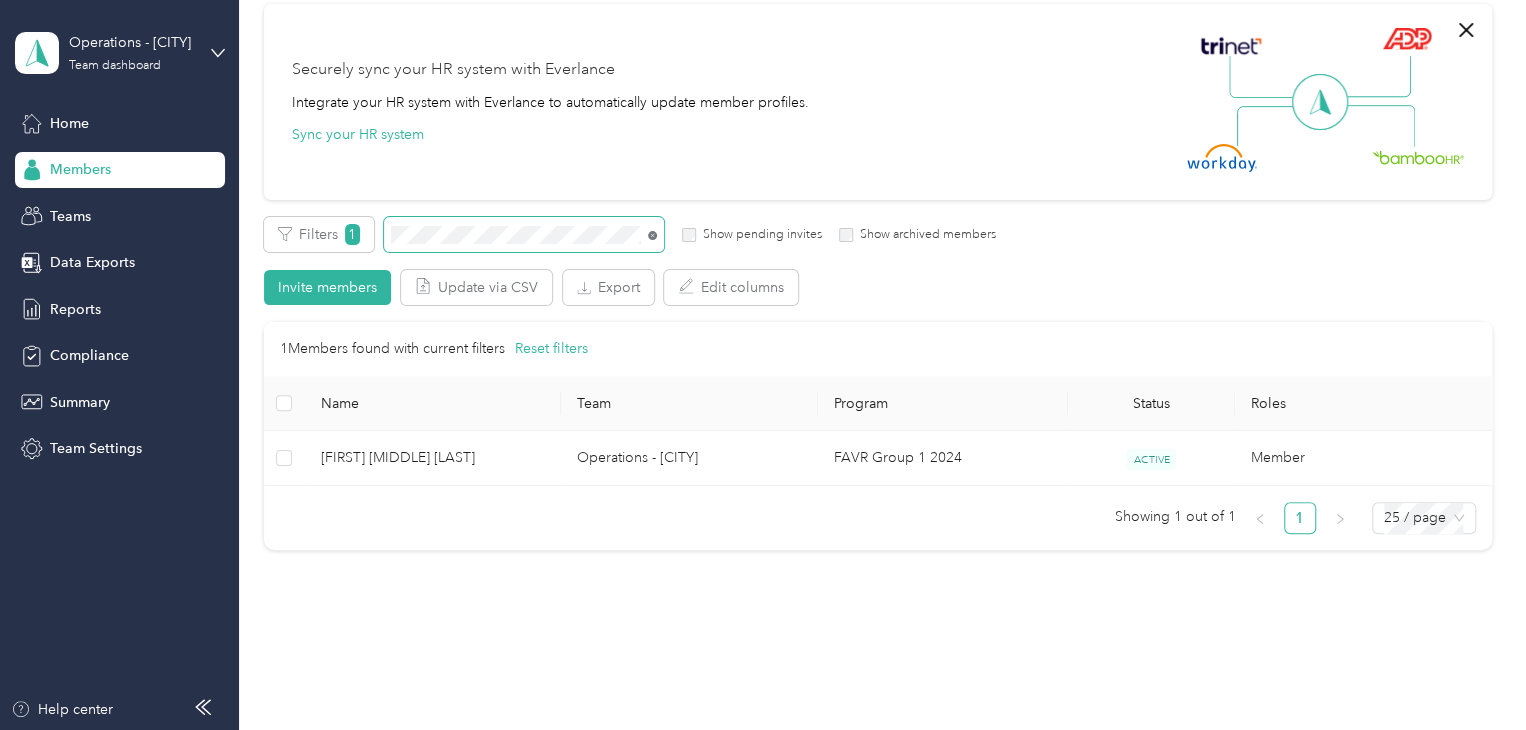 click 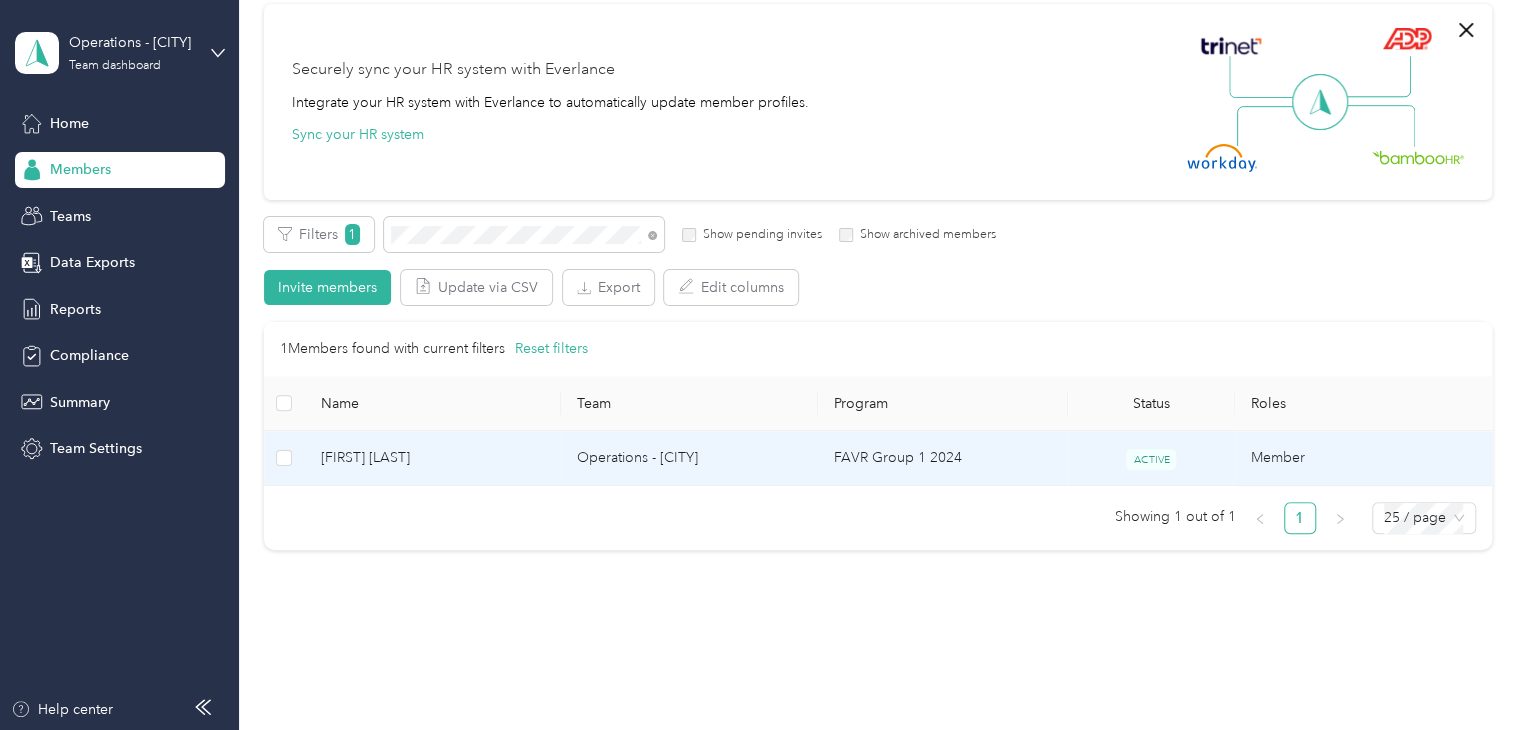 click on "[FIRST] [LAST]" at bounding box center (433, 458) 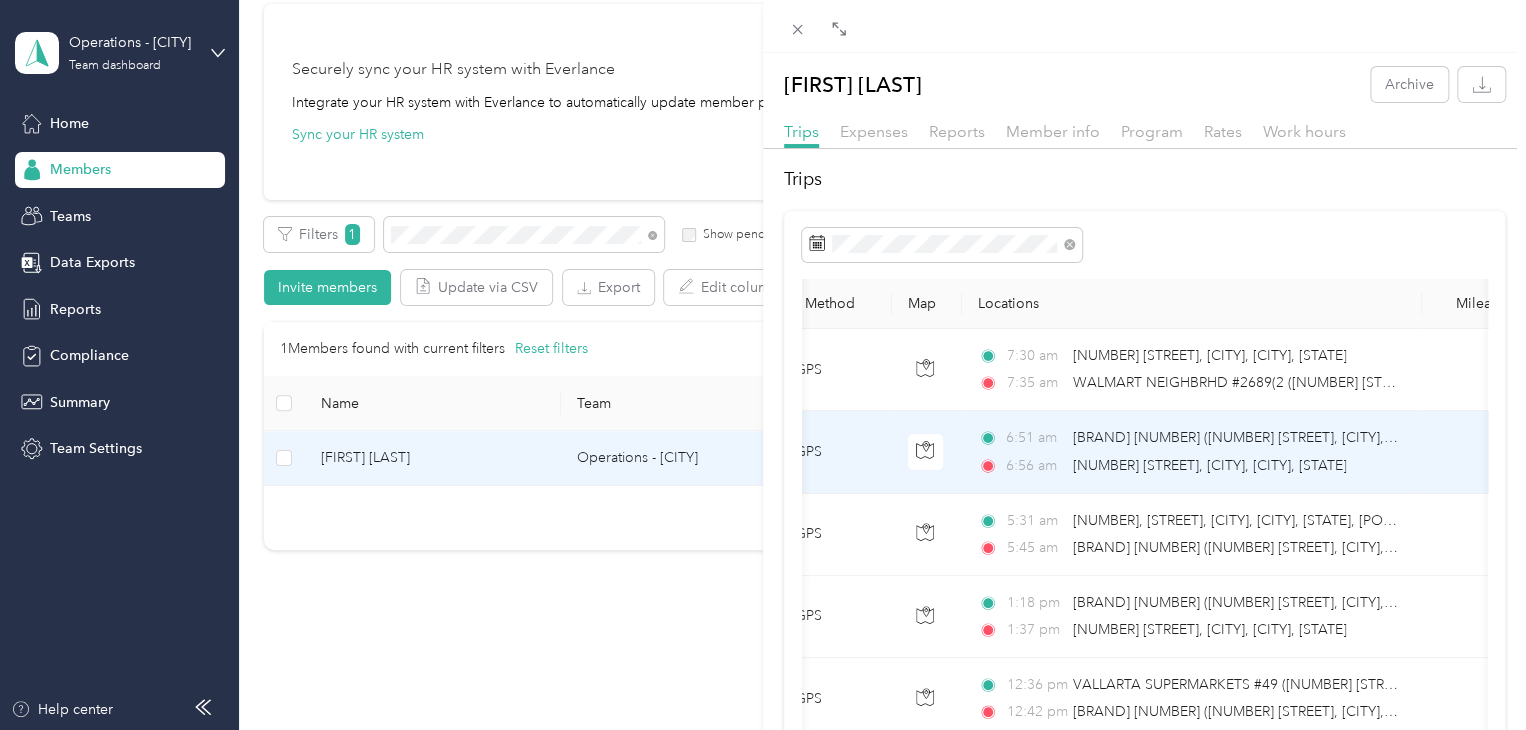scroll, scrollTop: 0, scrollLeft: 338, axis: horizontal 